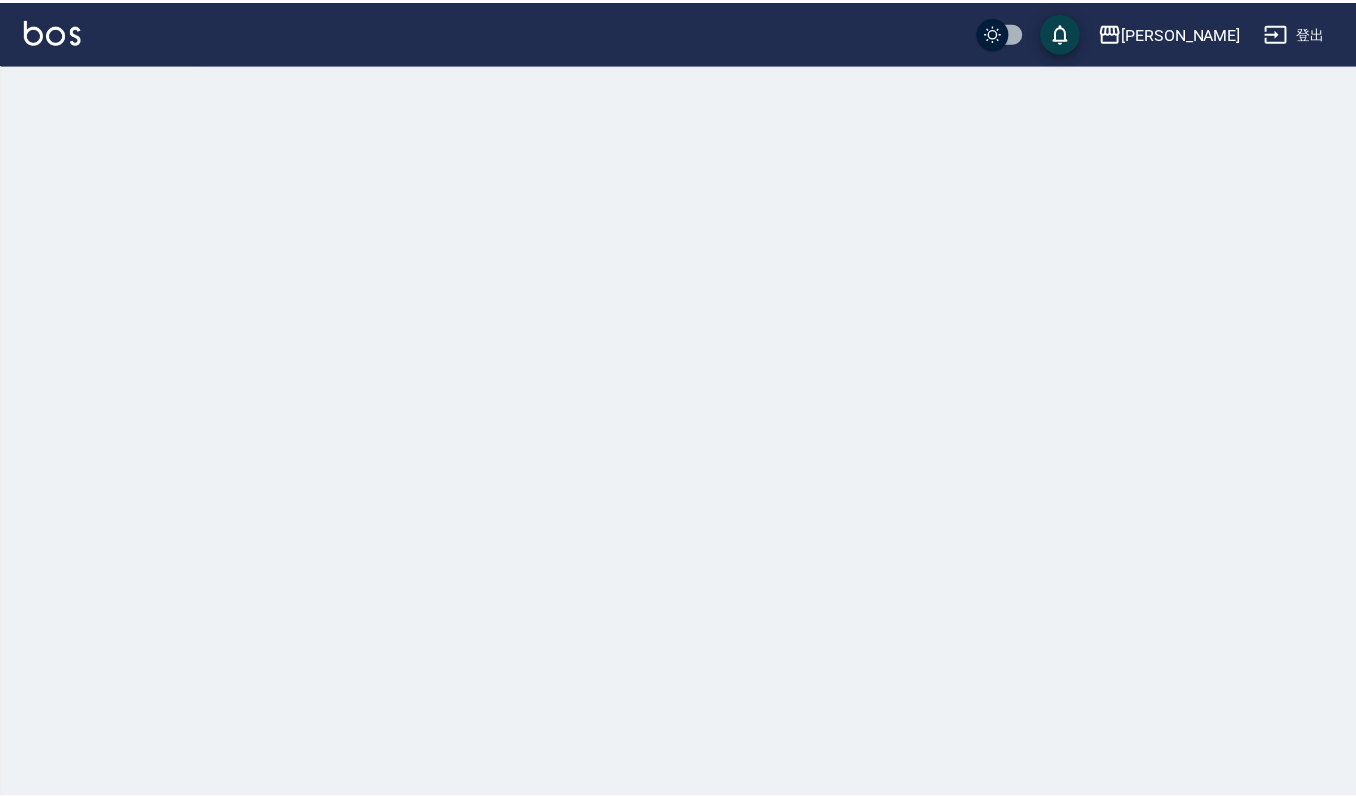 scroll, scrollTop: 0, scrollLeft: 0, axis: both 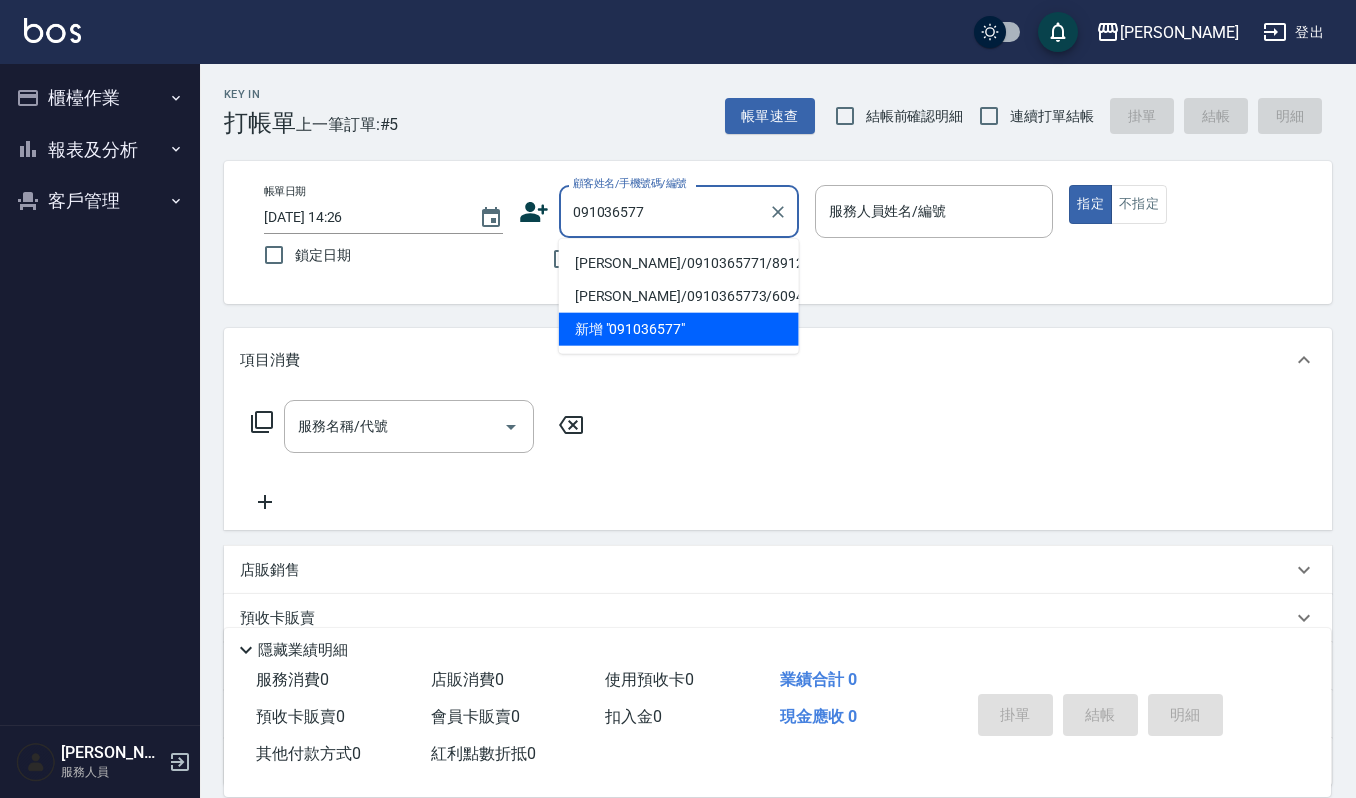 click on "杜麗玲/0910365771/89124" at bounding box center [679, 263] 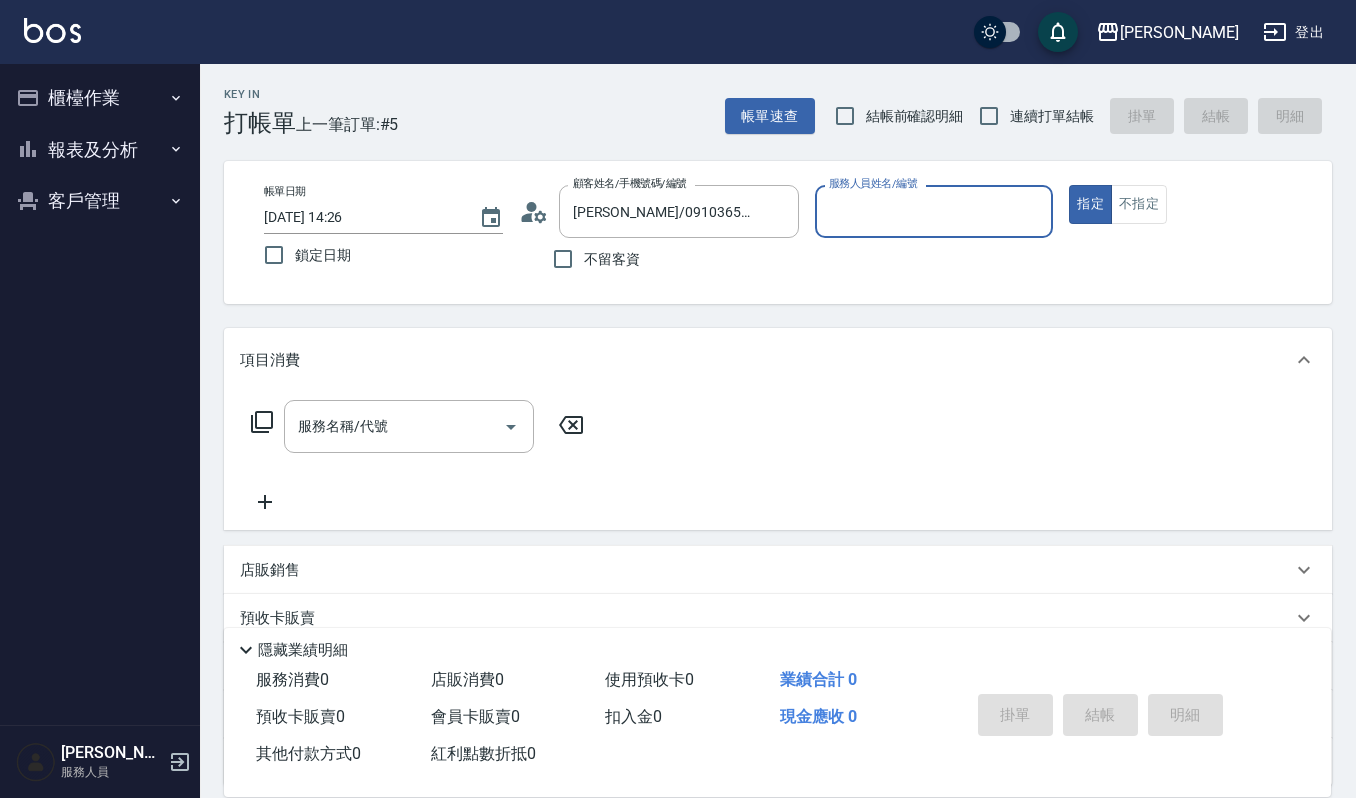 click on "服務人員姓名/編號" at bounding box center (934, 211) 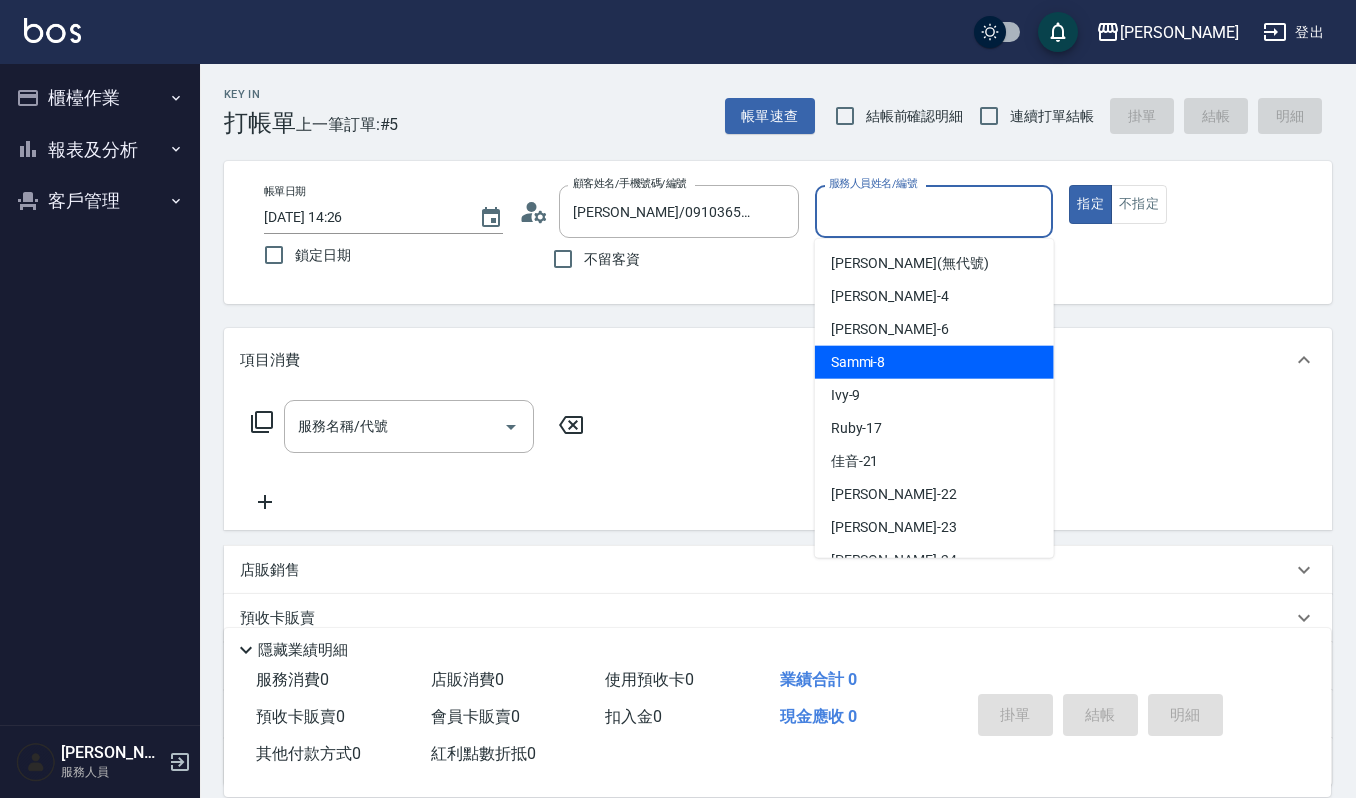 click on "Sammi -8" at bounding box center [858, 362] 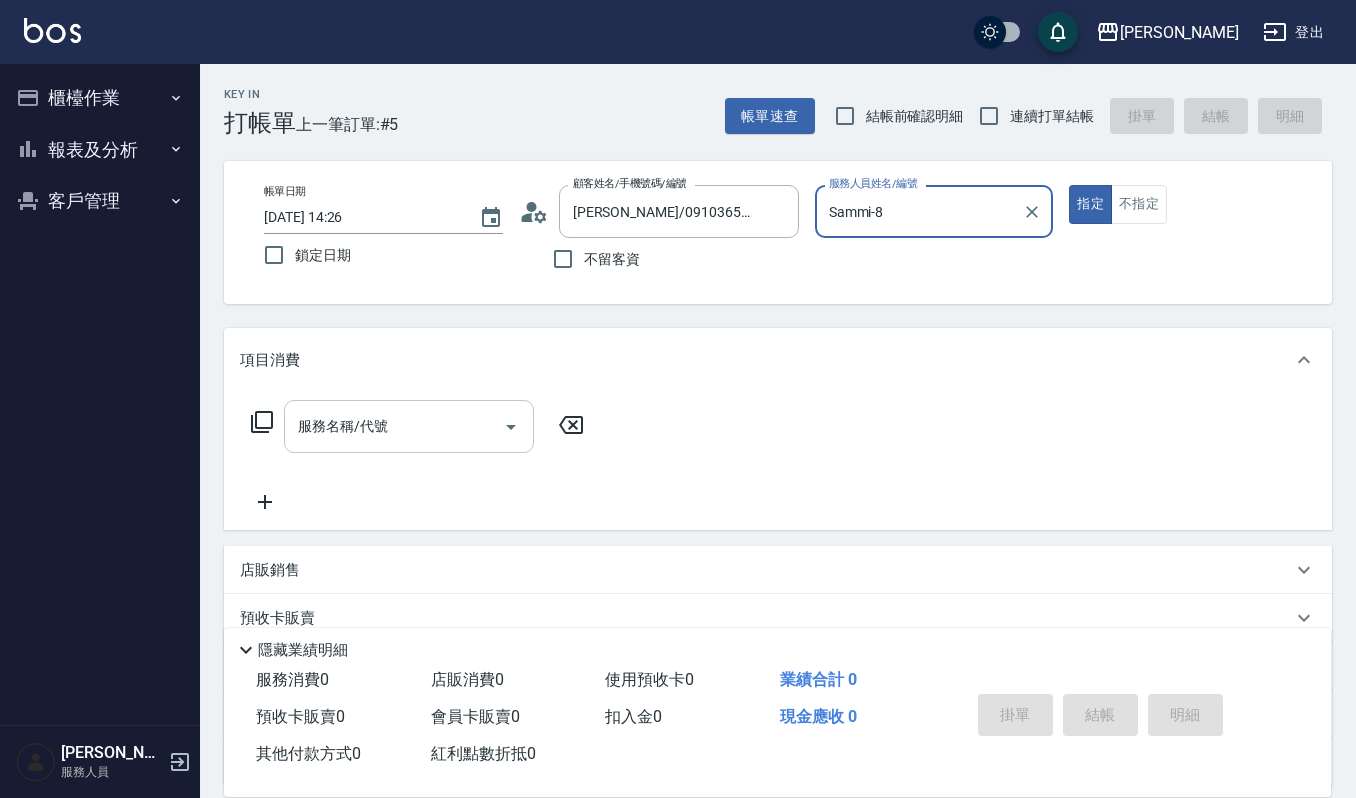 click on "服務名稱/代號" at bounding box center [394, 426] 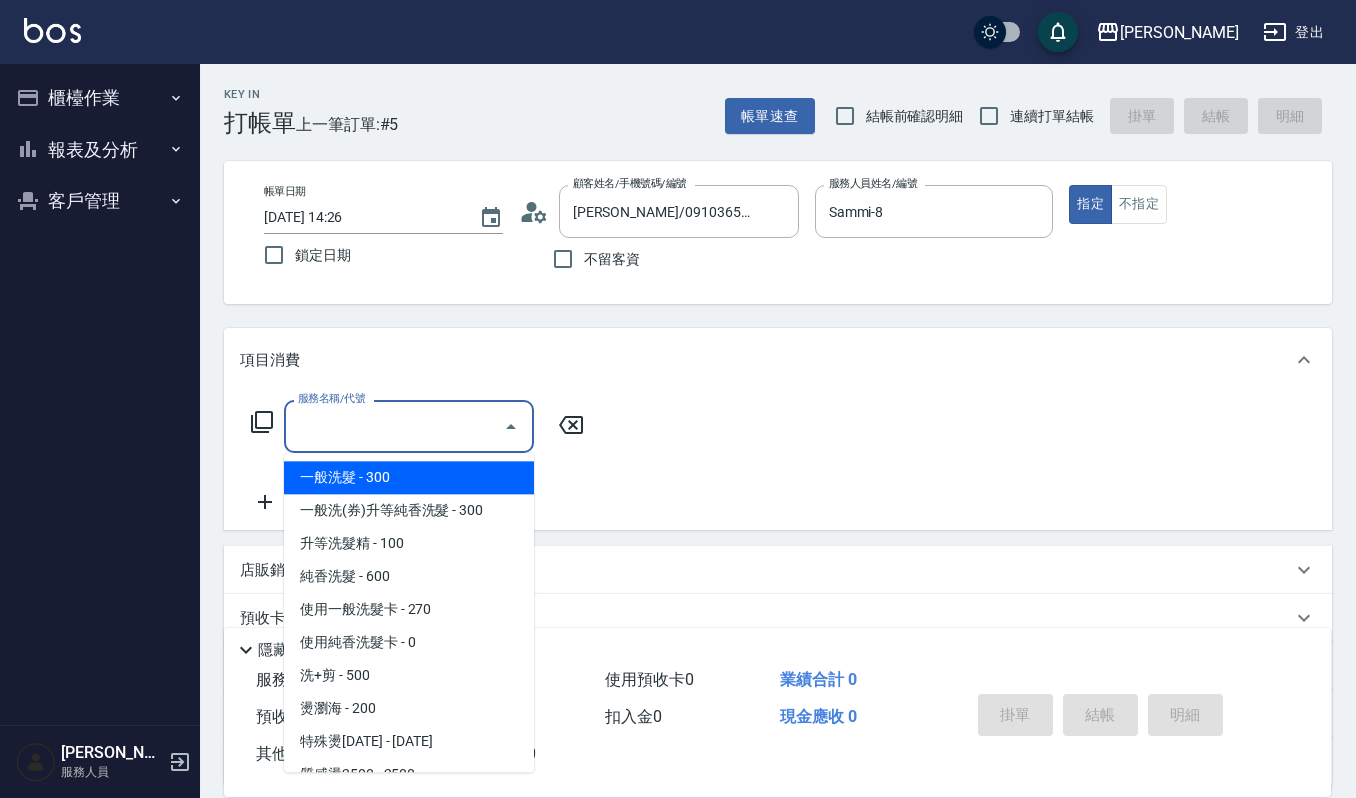 click on "一般洗髮 - 300" at bounding box center [409, 477] 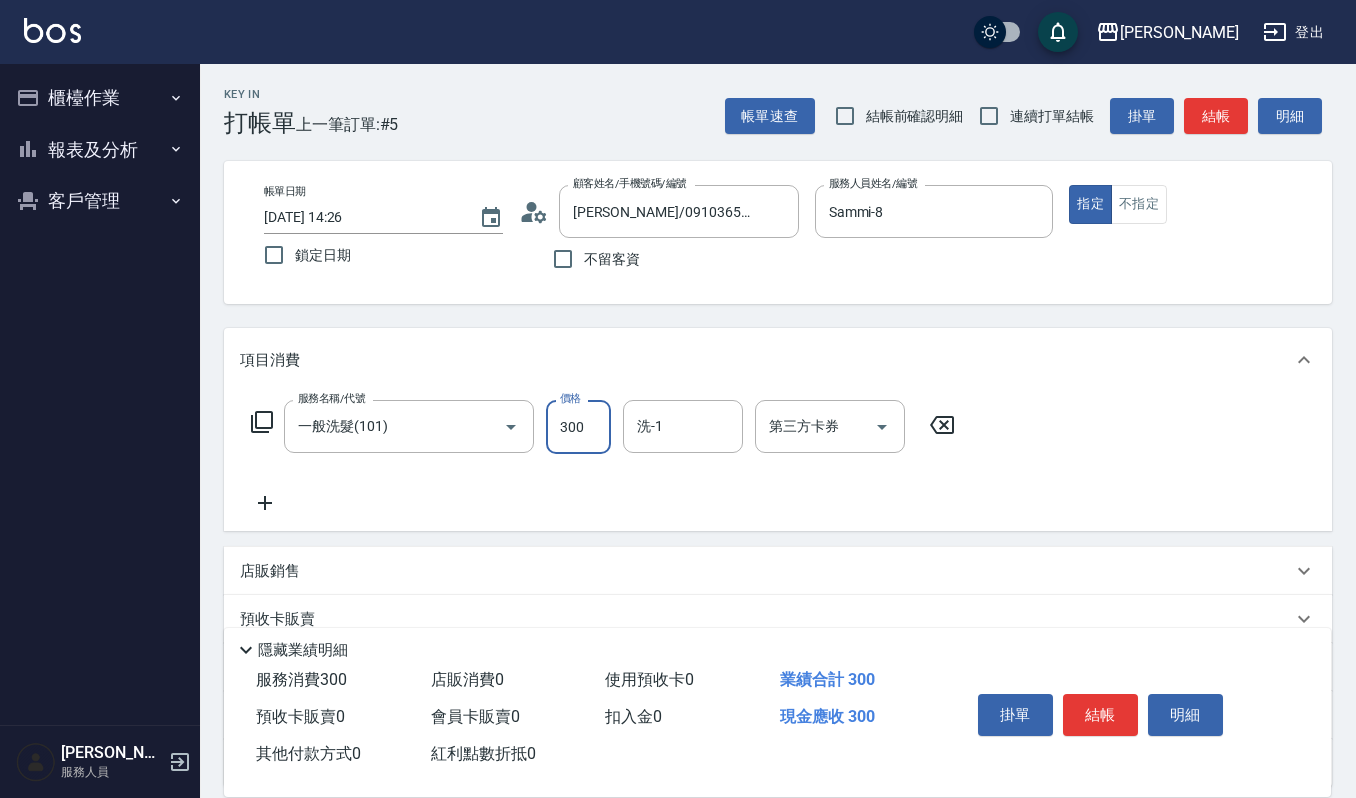 click on "300" at bounding box center (578, 427) 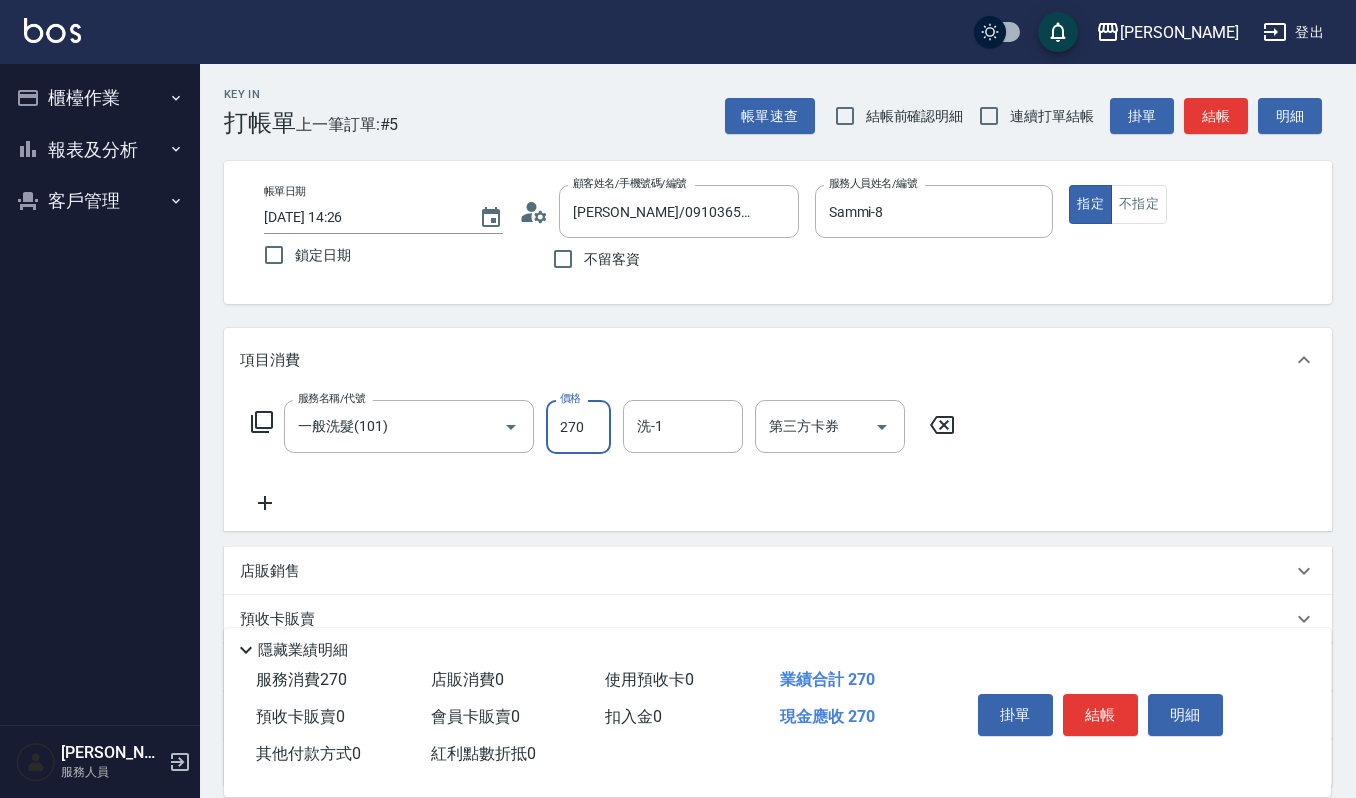 type on "270" 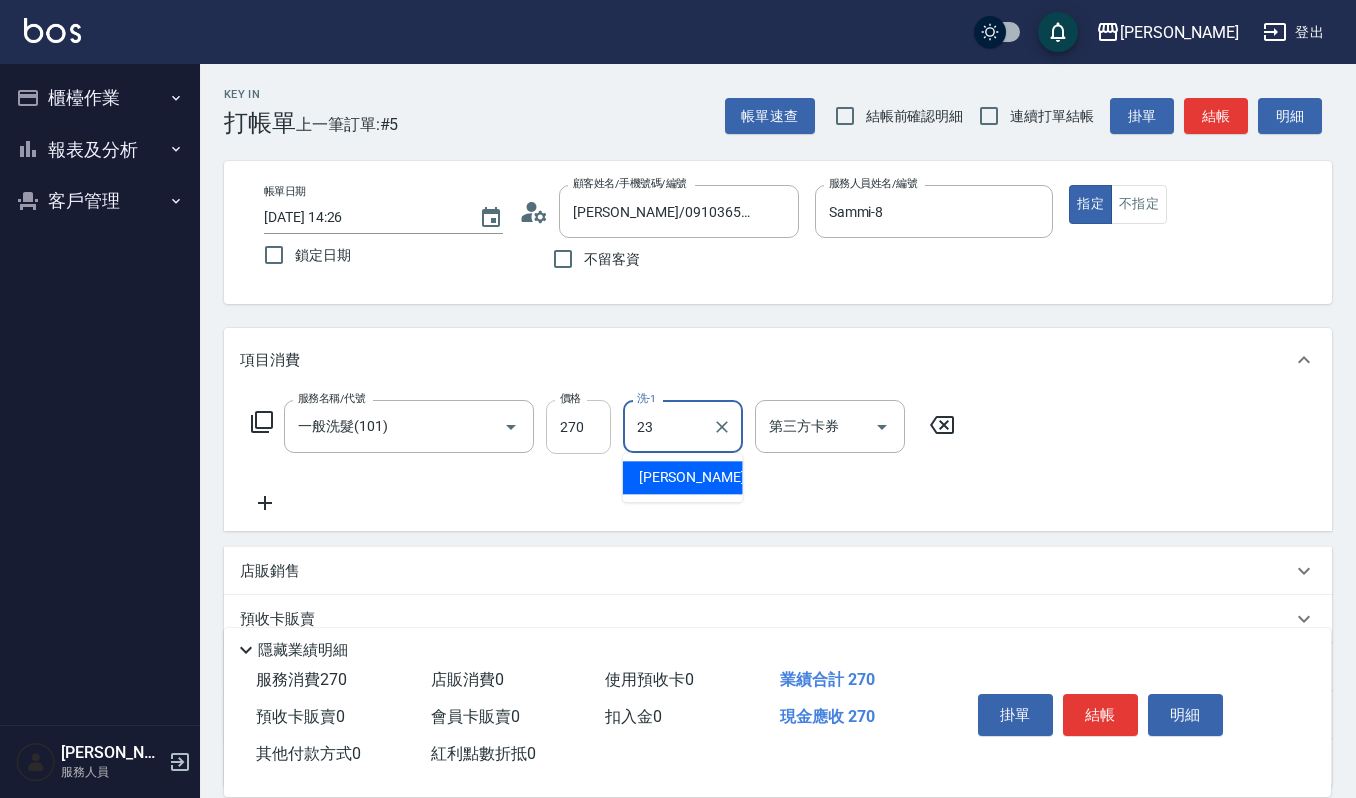 type on "郁涵-23" 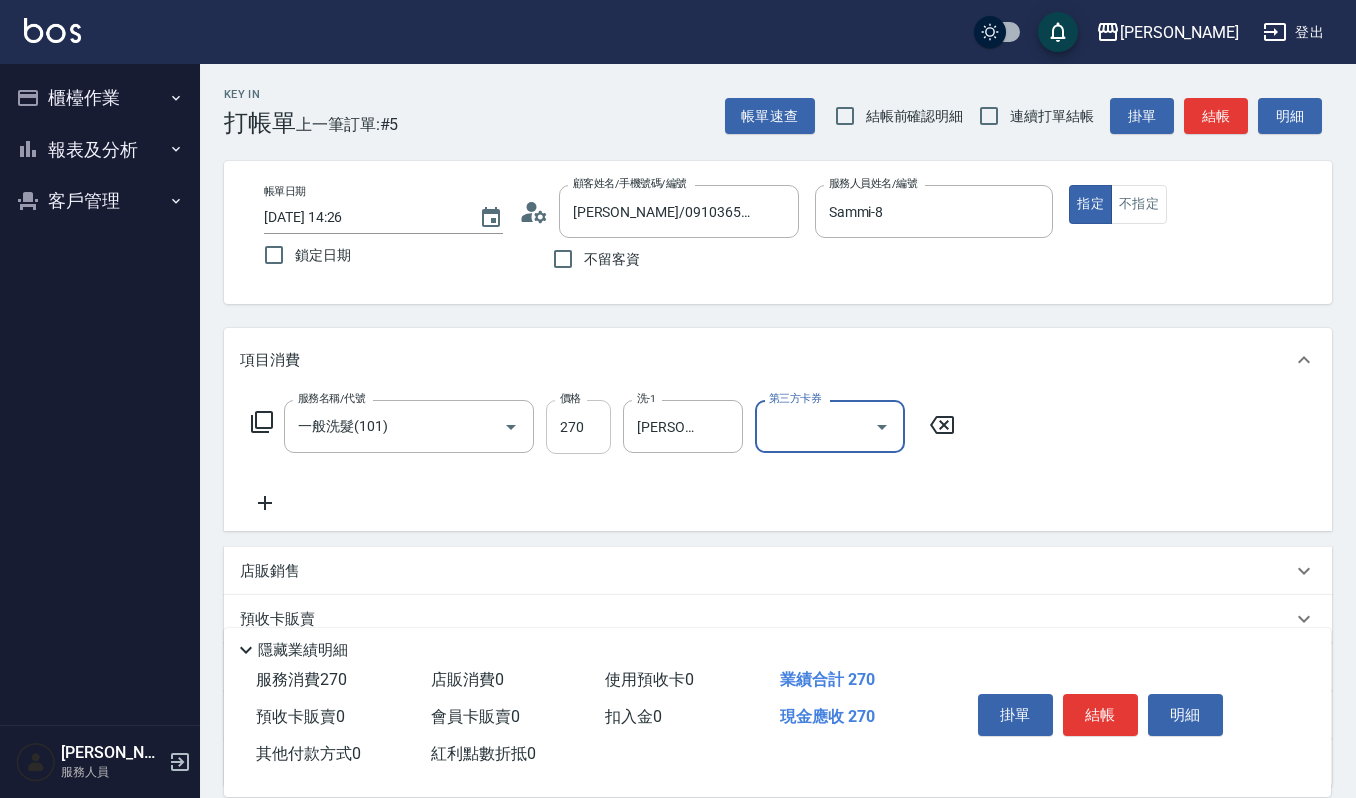 click on "270" at bounding box center (578, 427) 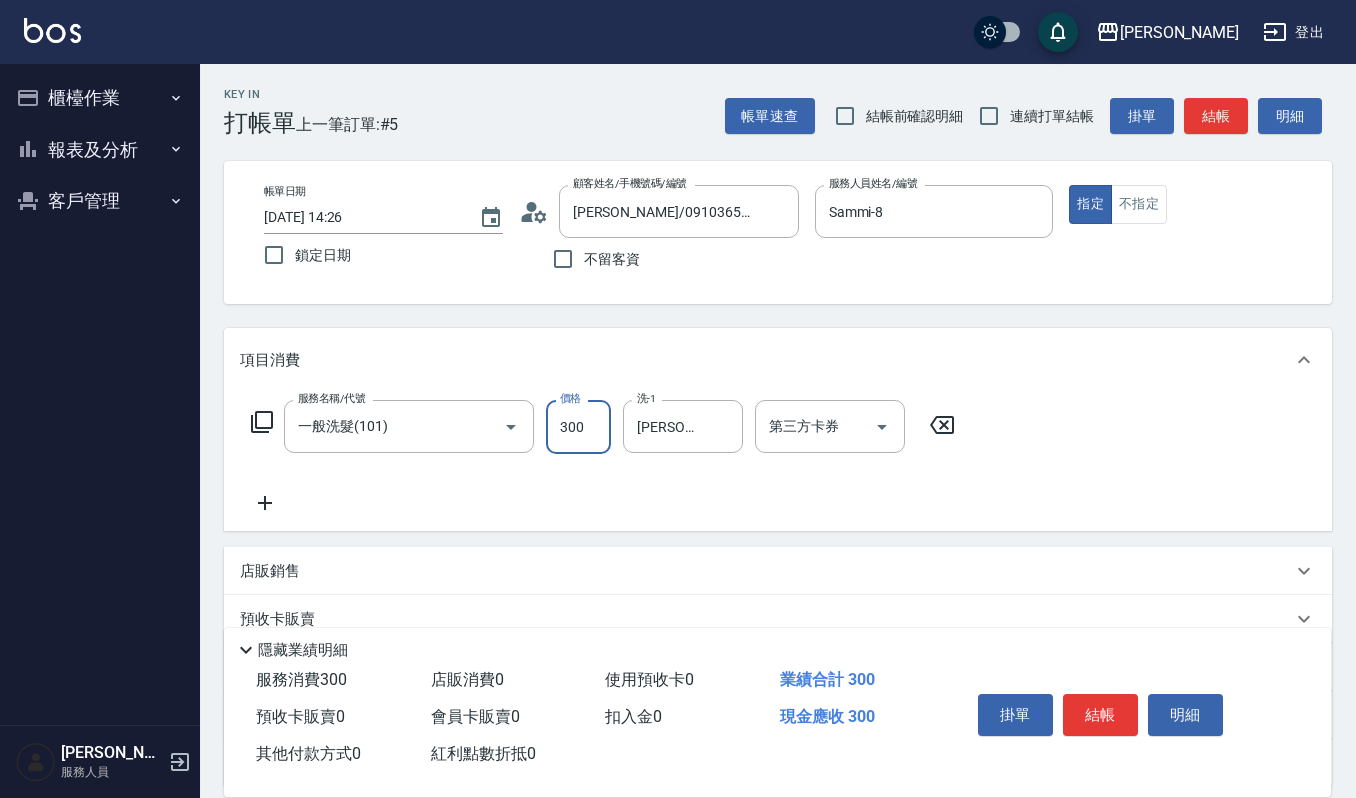 type on "300" 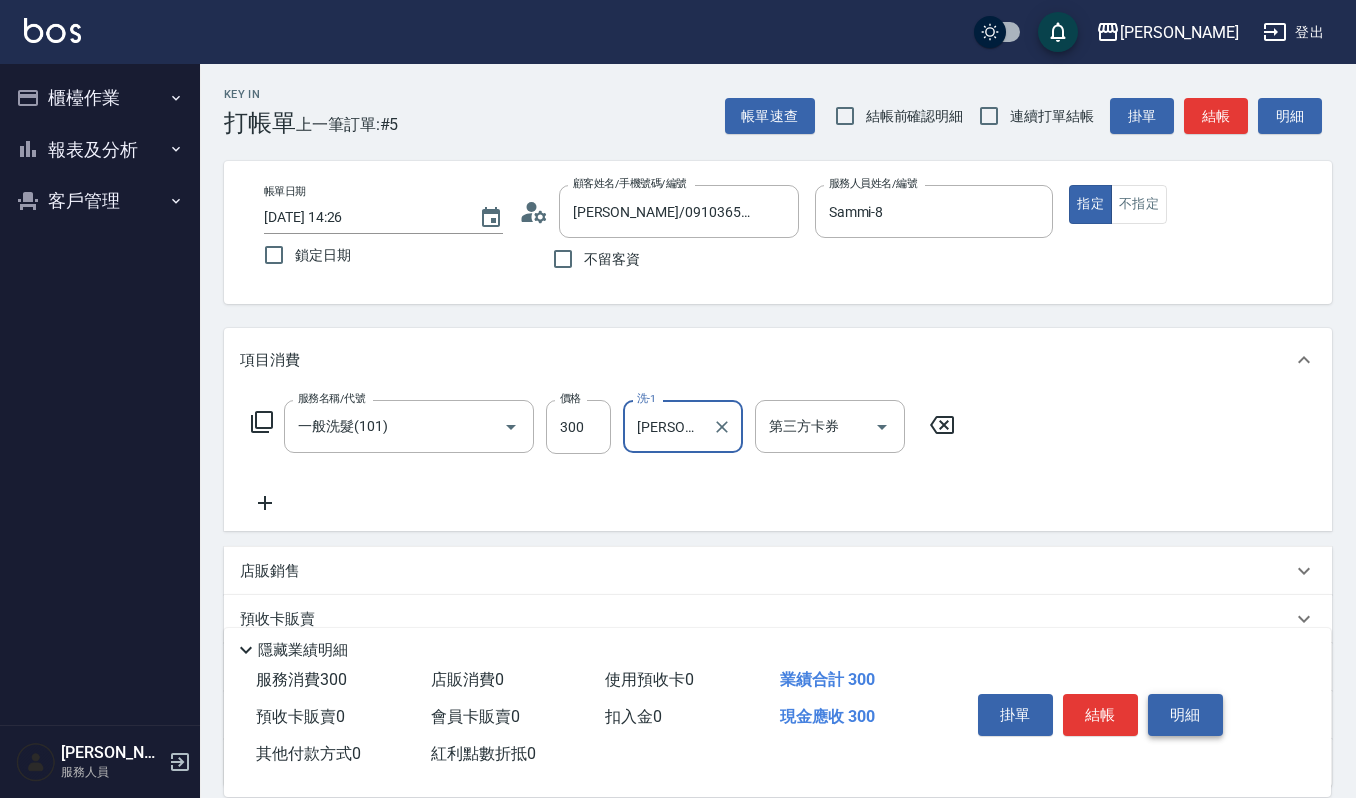 click on "明細" at bounding box center (1185, 715) 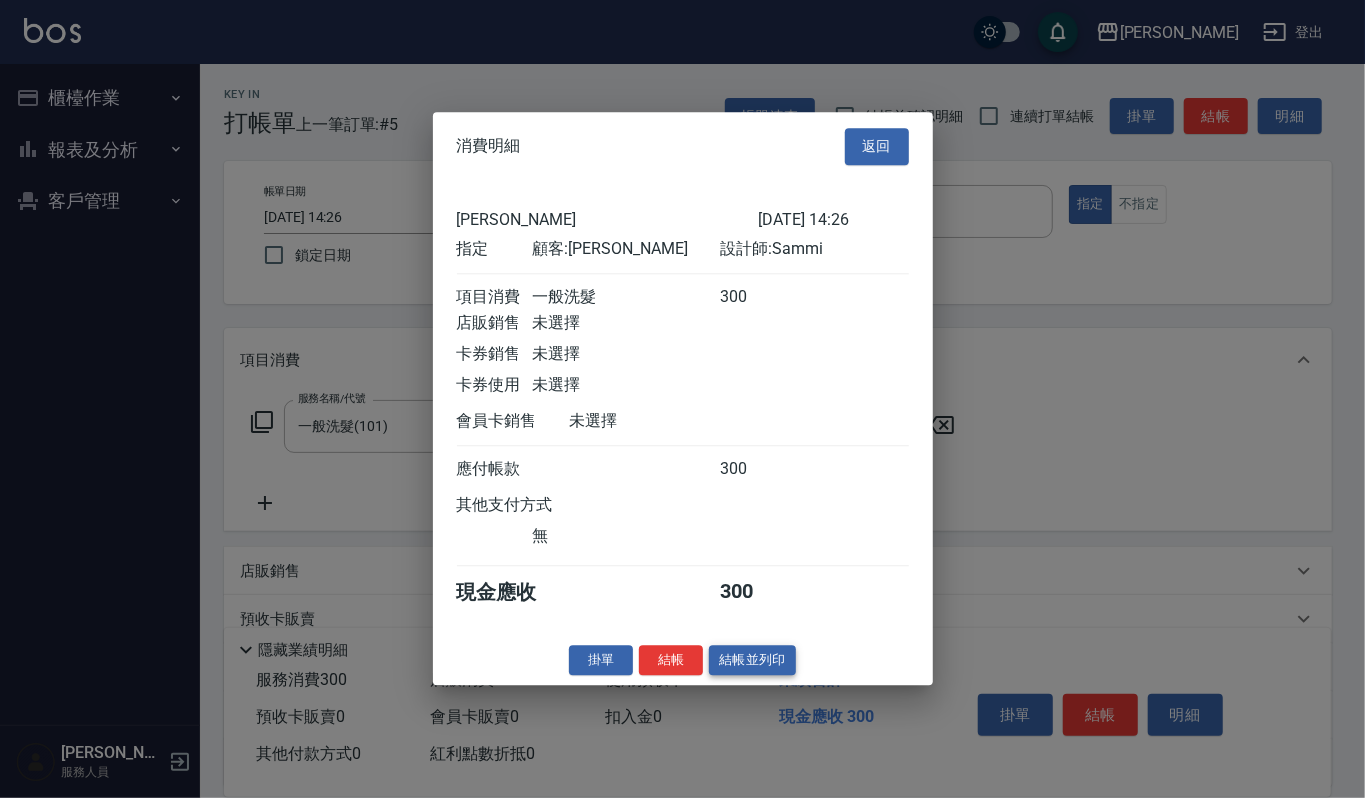 click on "結帳並列印" at bounding box center [752, 660] 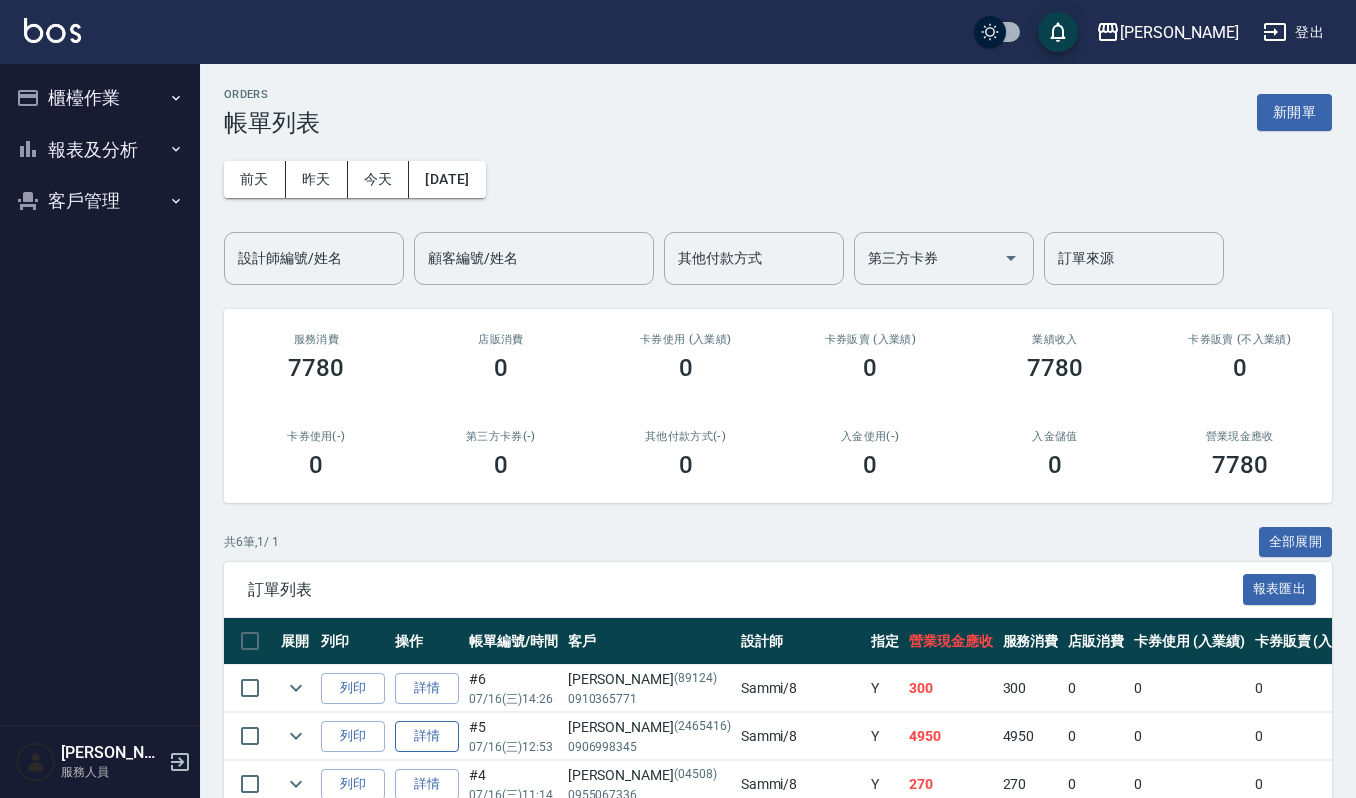 click on "詳情" at bounding box center (427, 736) 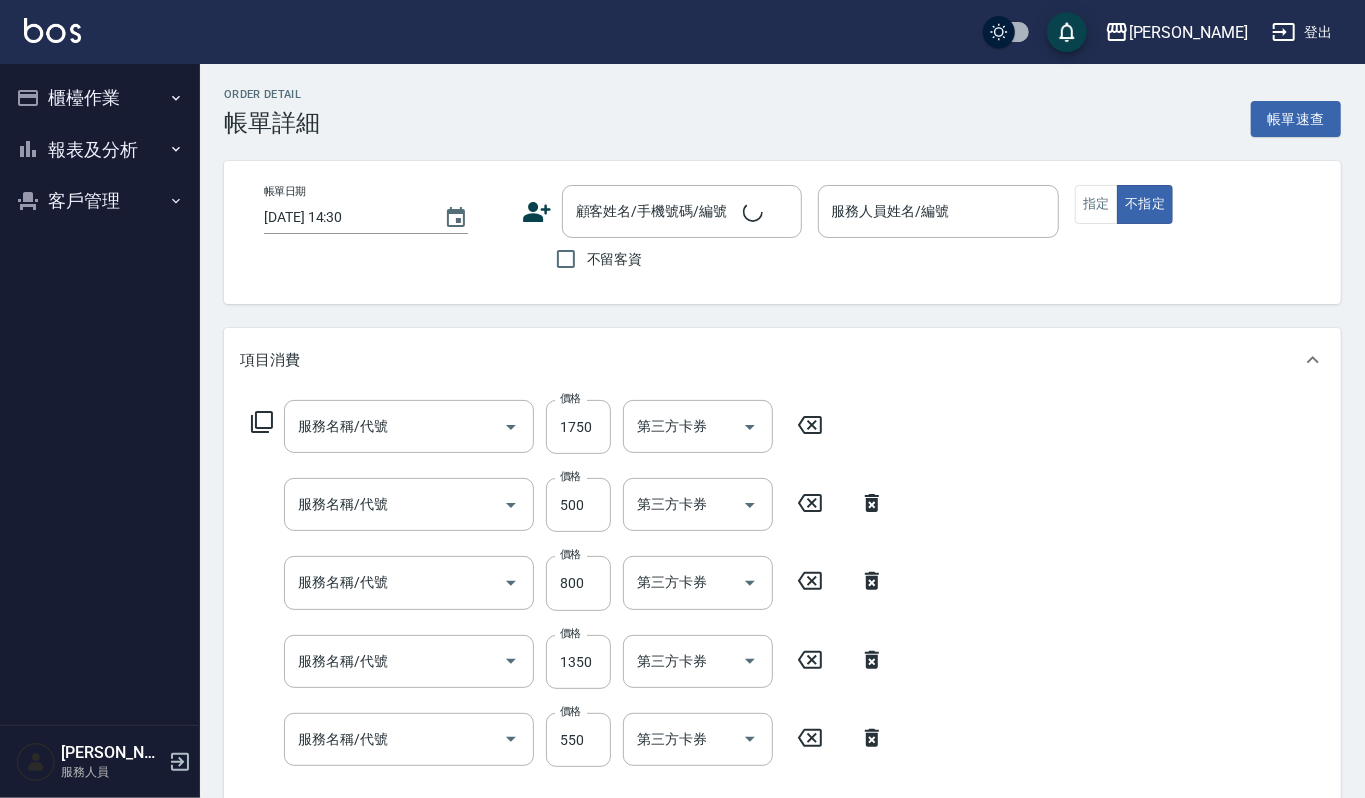 type on "2025/07/16 12:53" 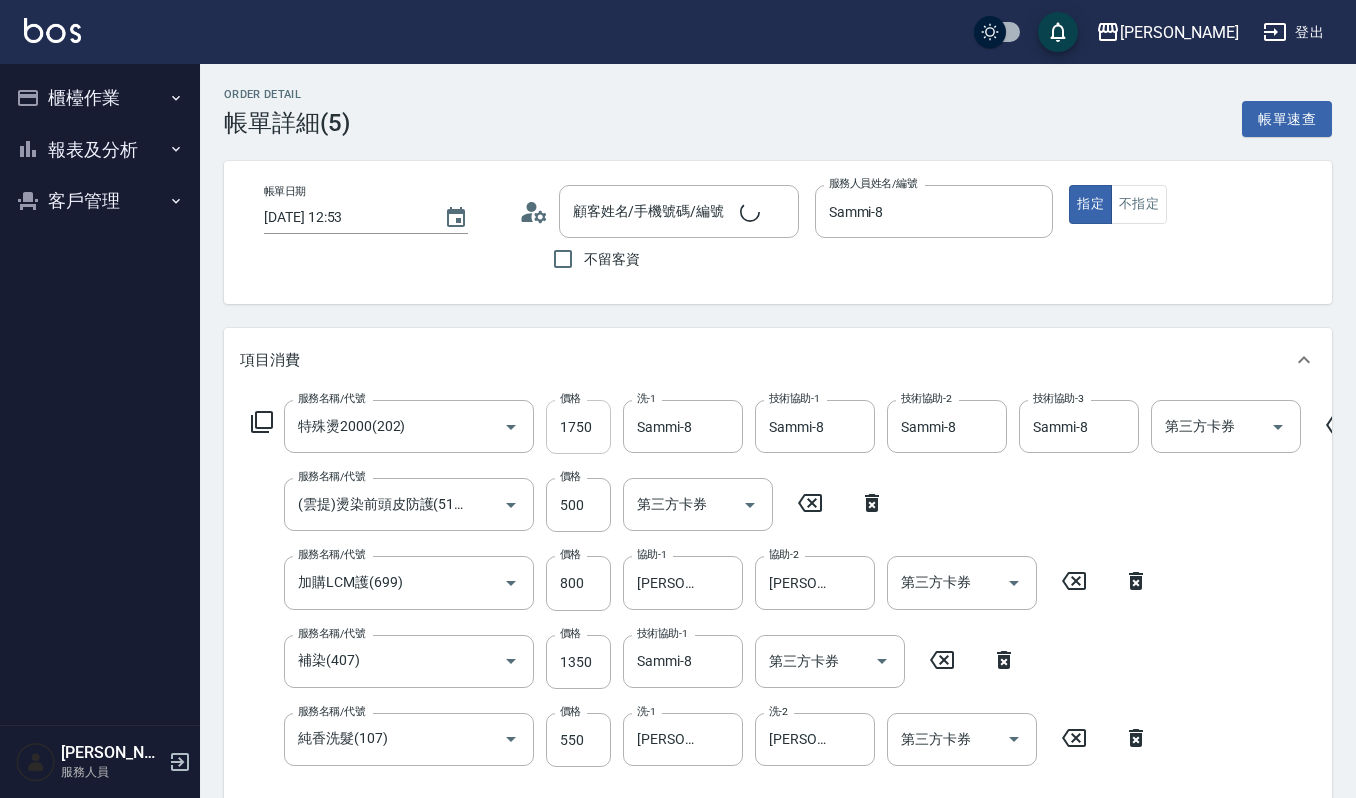 type on "特殊燙2000(202)" 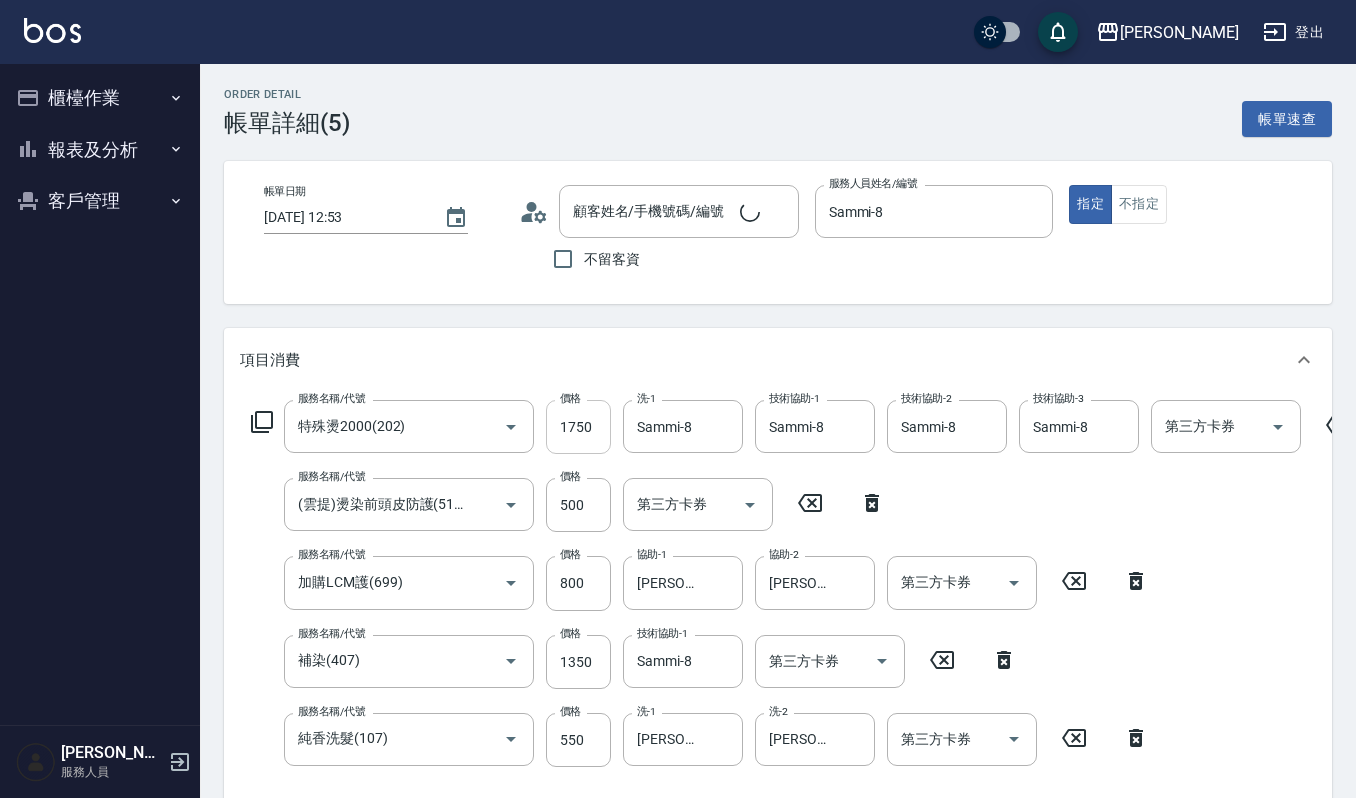 type on "(雲提)燙染前頭皮防護(518)" 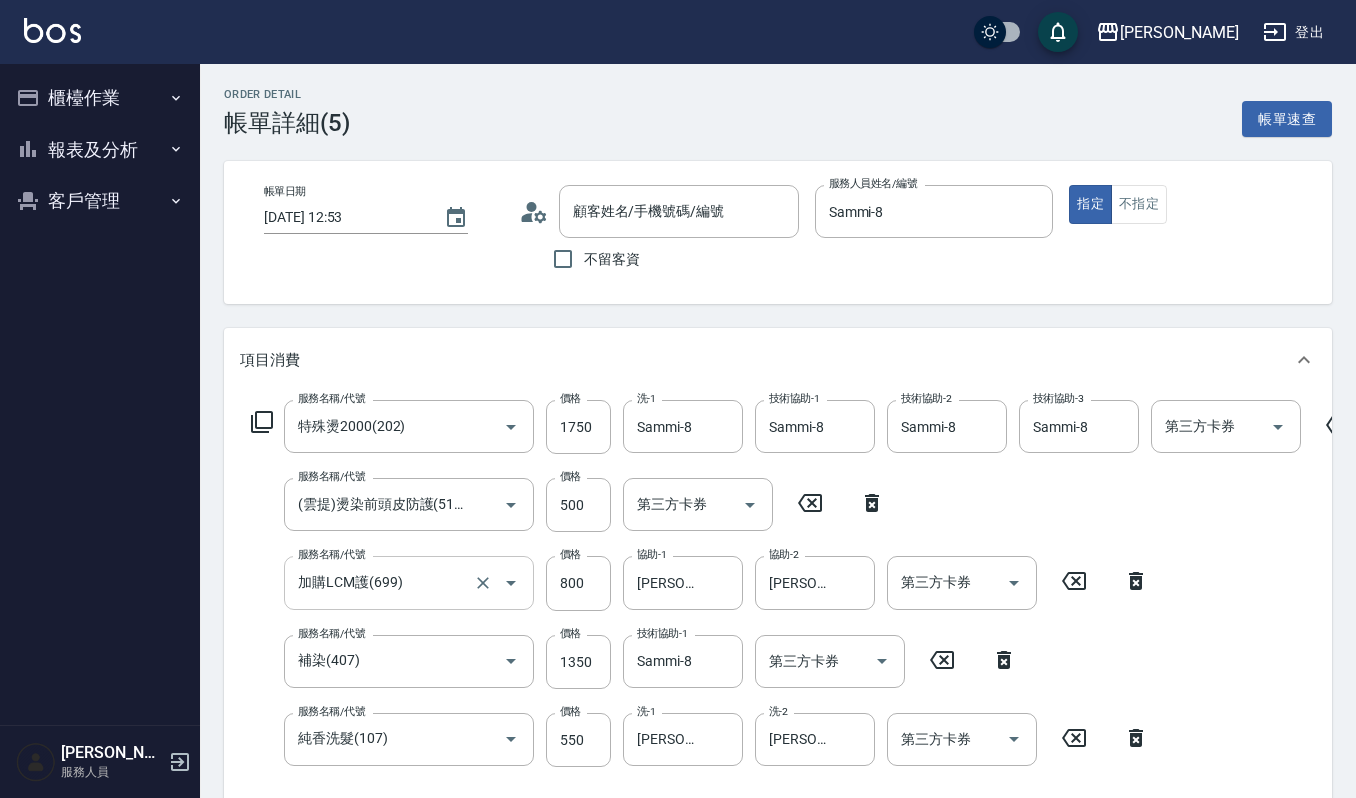 type on "[PERSON_NAME]/0906998345/2465416" 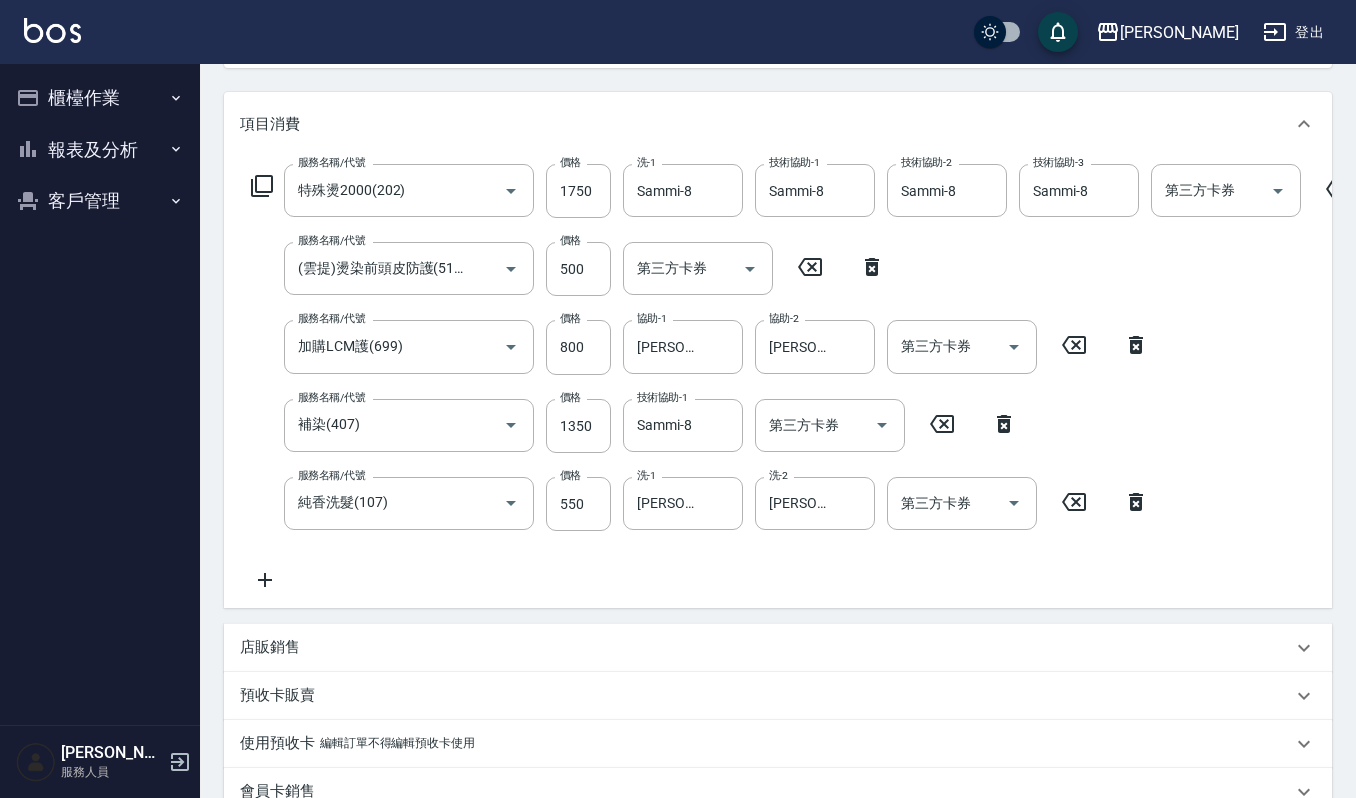 scroll, scrollTop: 266, scrollLeft: 0, axis: vertical 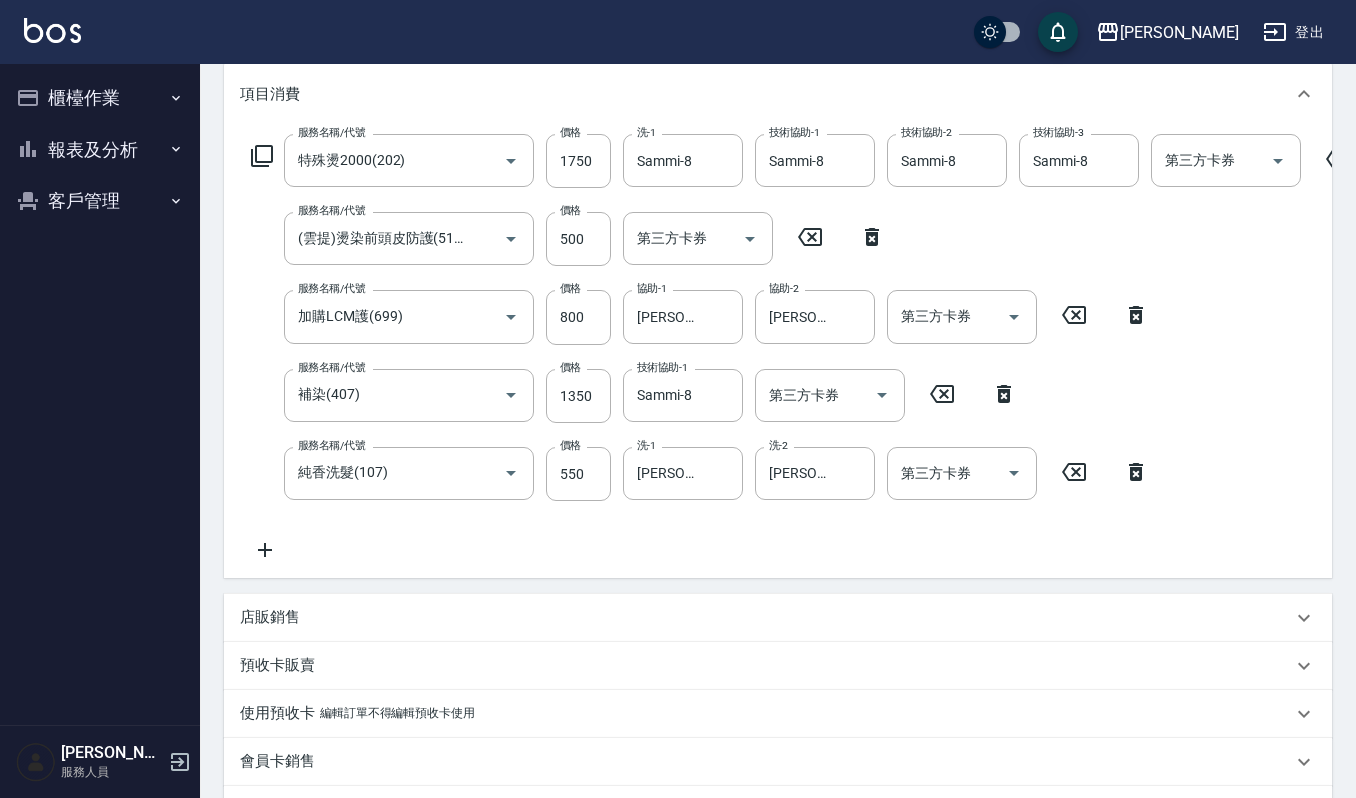click 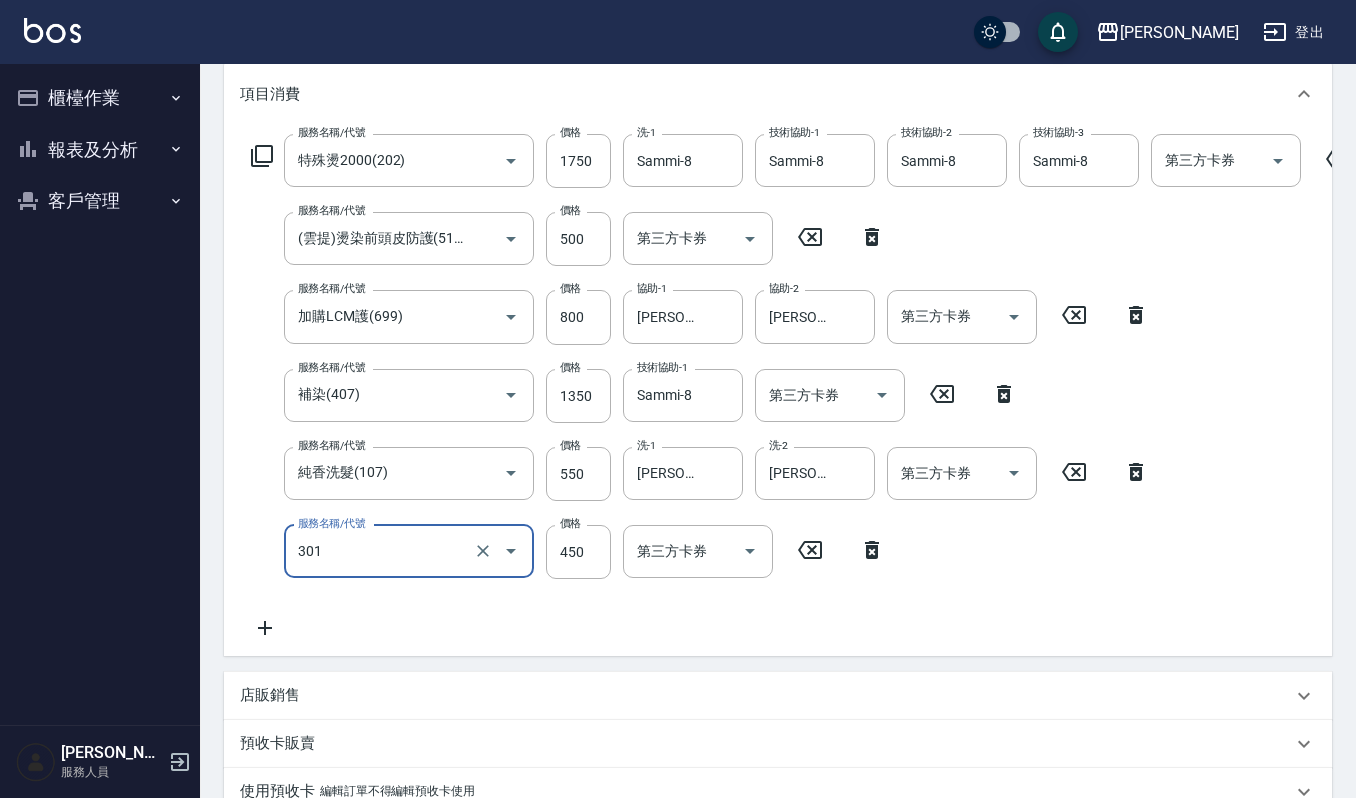 type on "創意剪髮(301)" 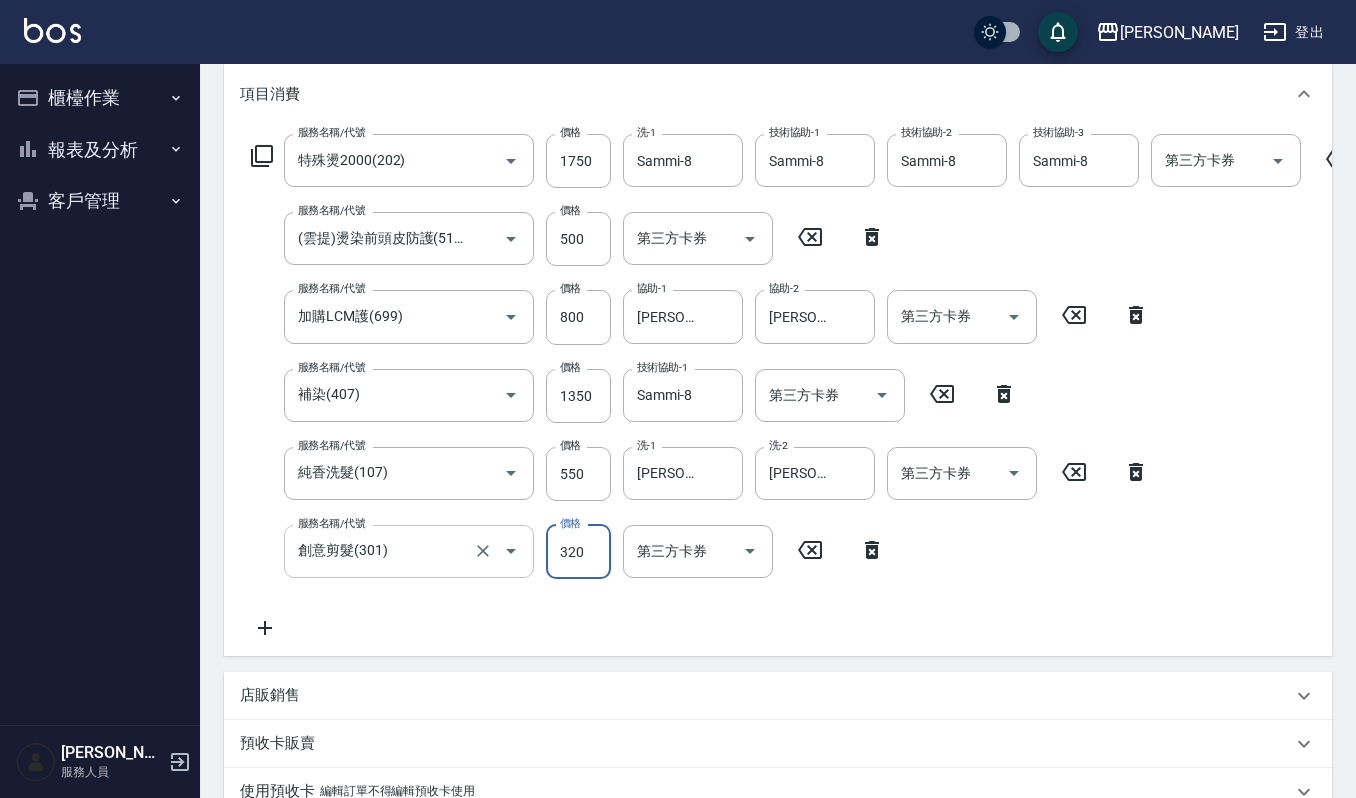 type on "320" 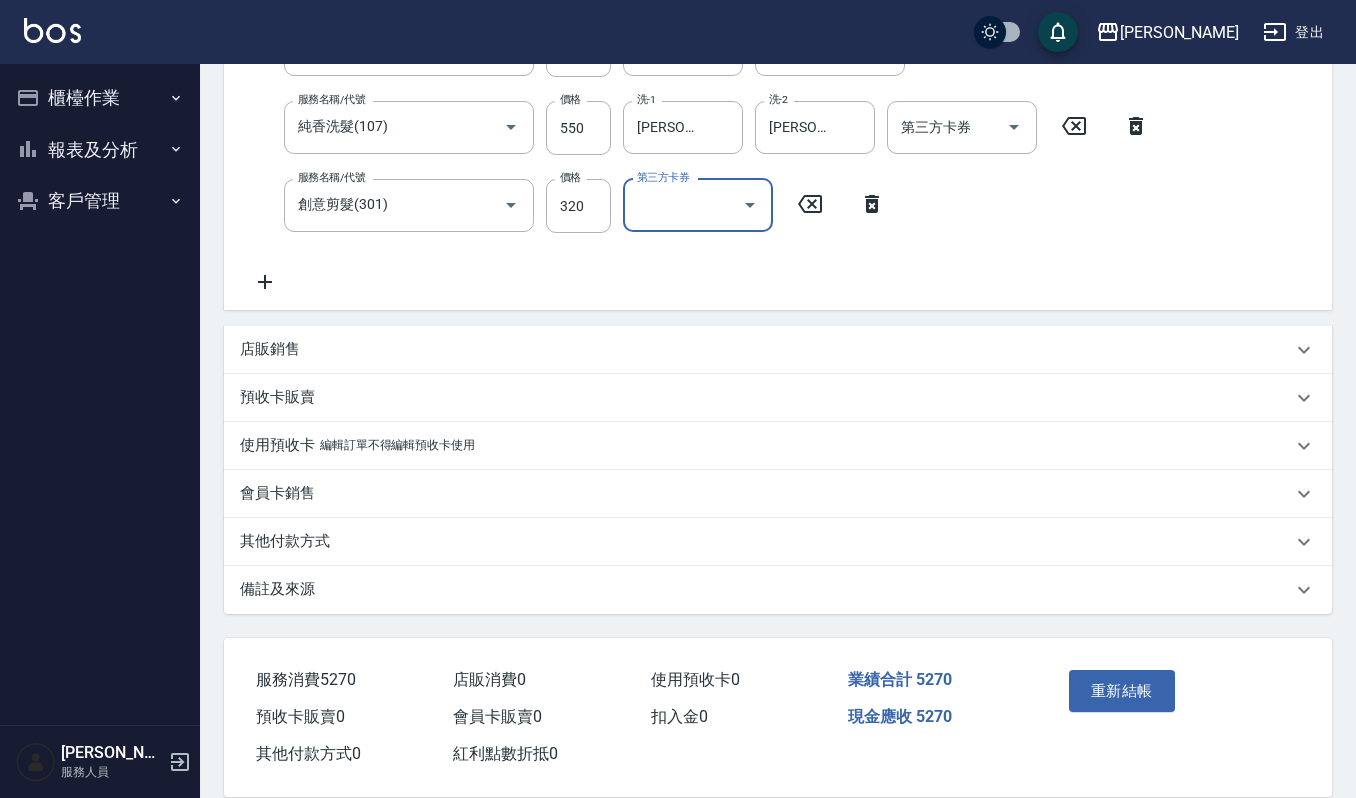 scroll, scrollTop: 658, scrollLeft: 0, axis: vertical 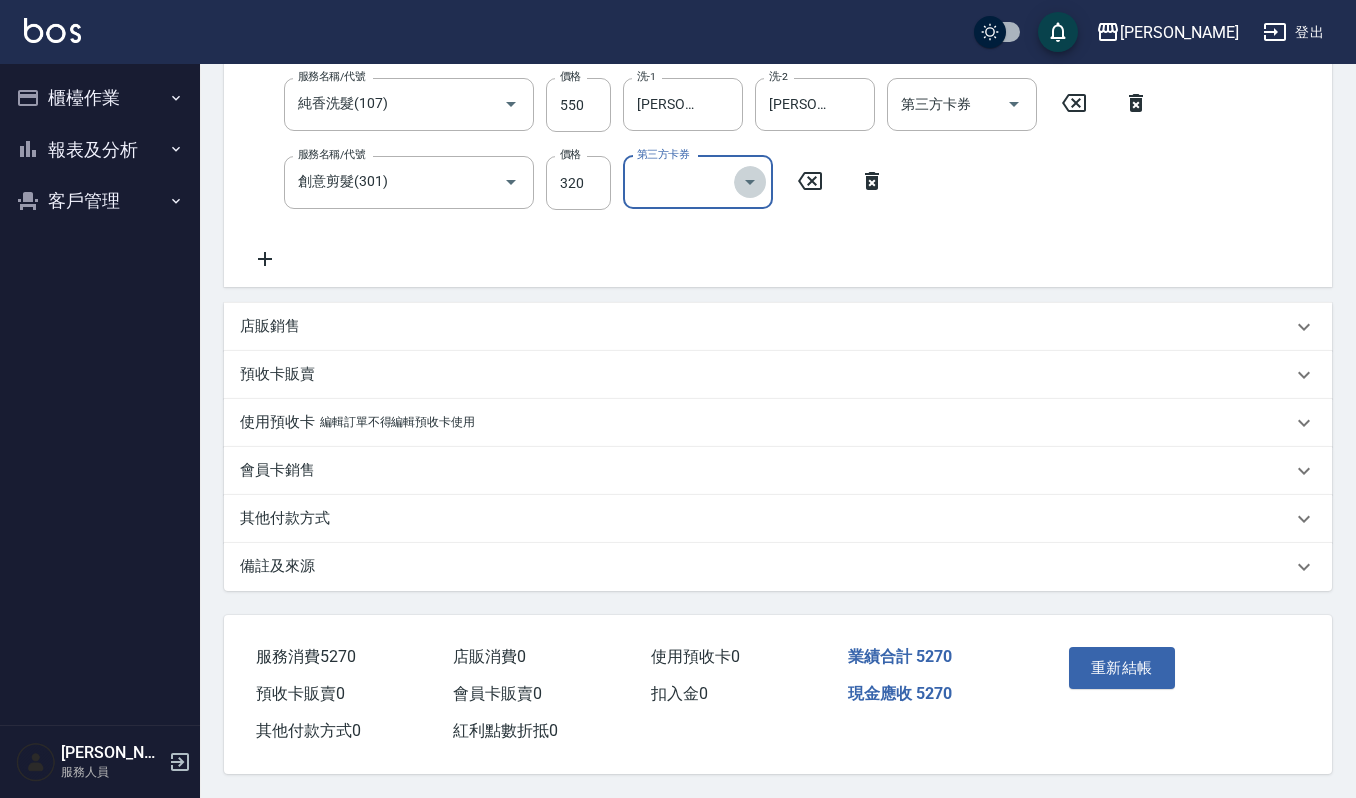 click 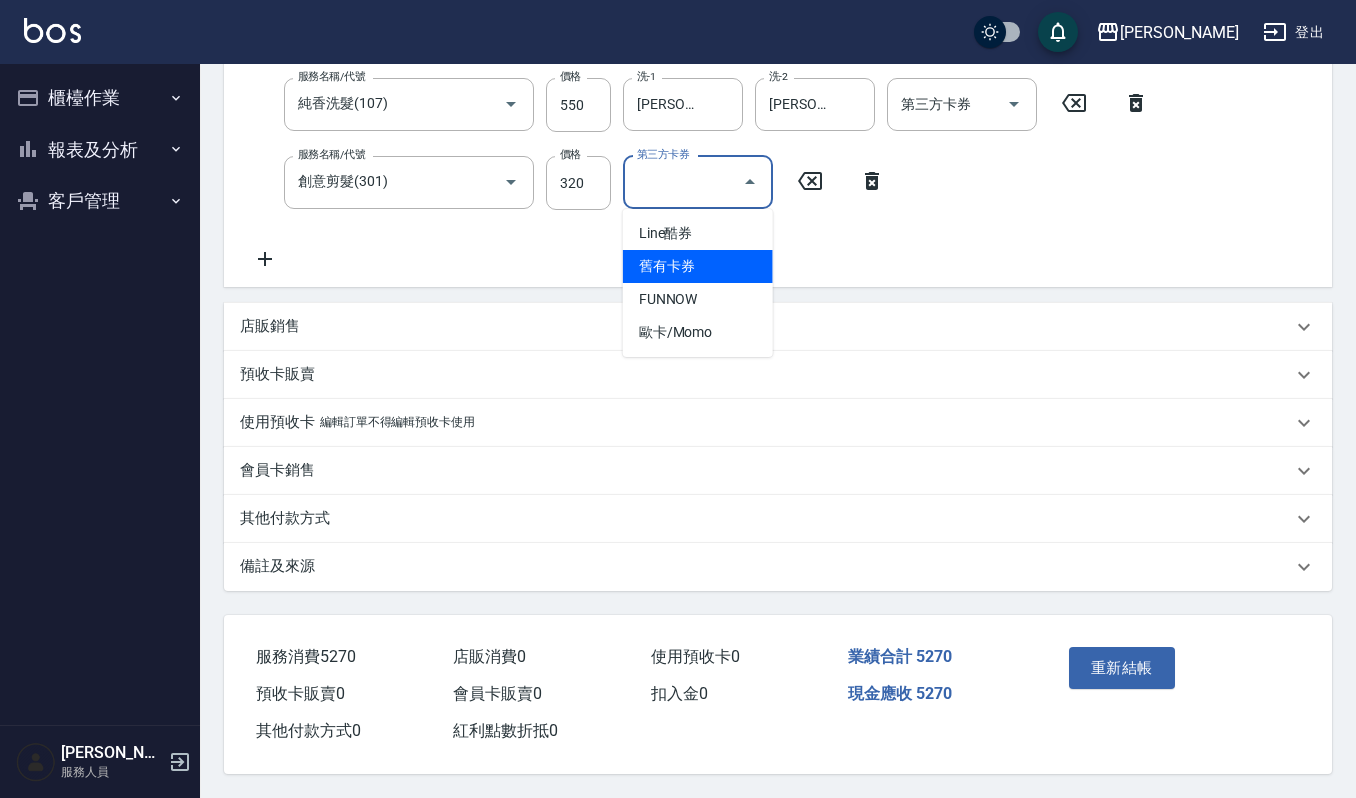 click on "舊有卡券" at bounding box center (698, 266) 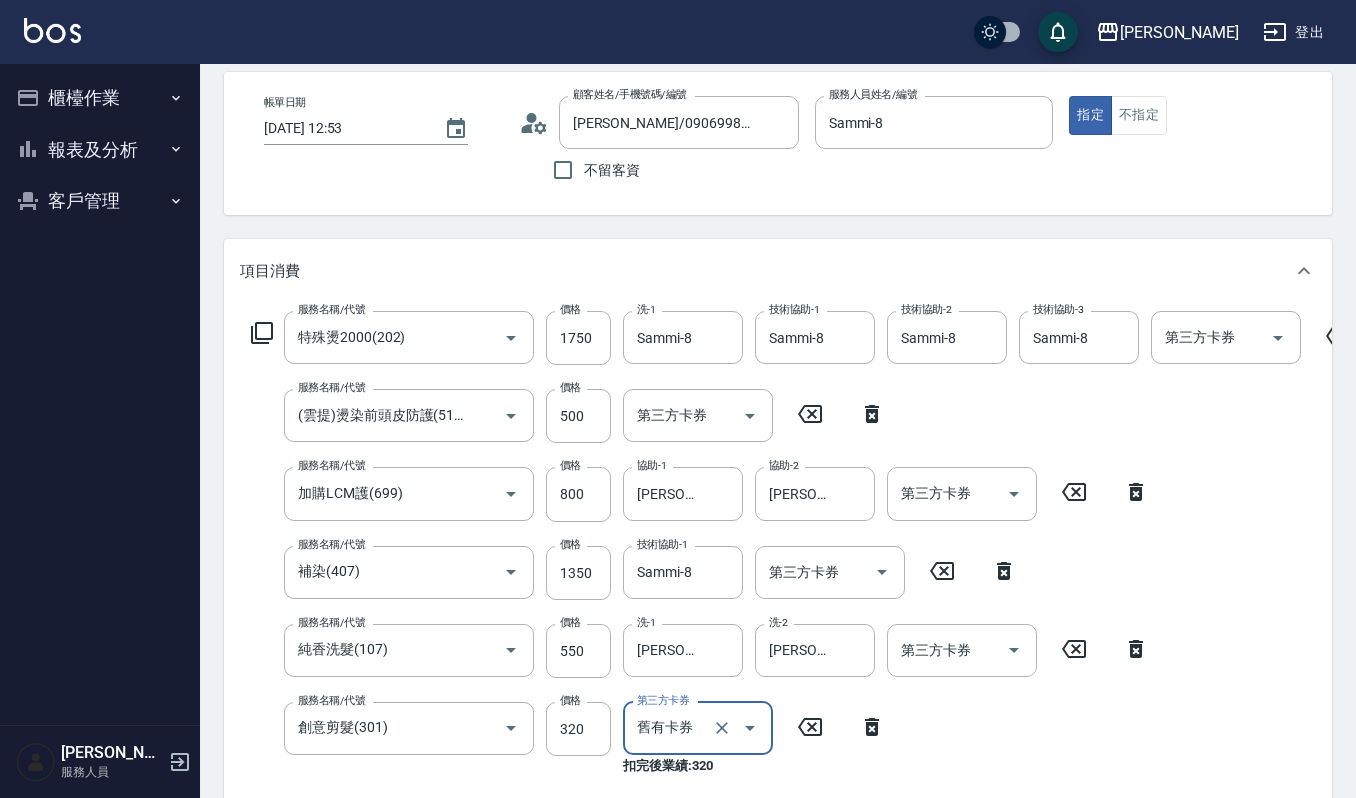 scroll, scrollTop: 0, scrollLeft: 0, axis: both 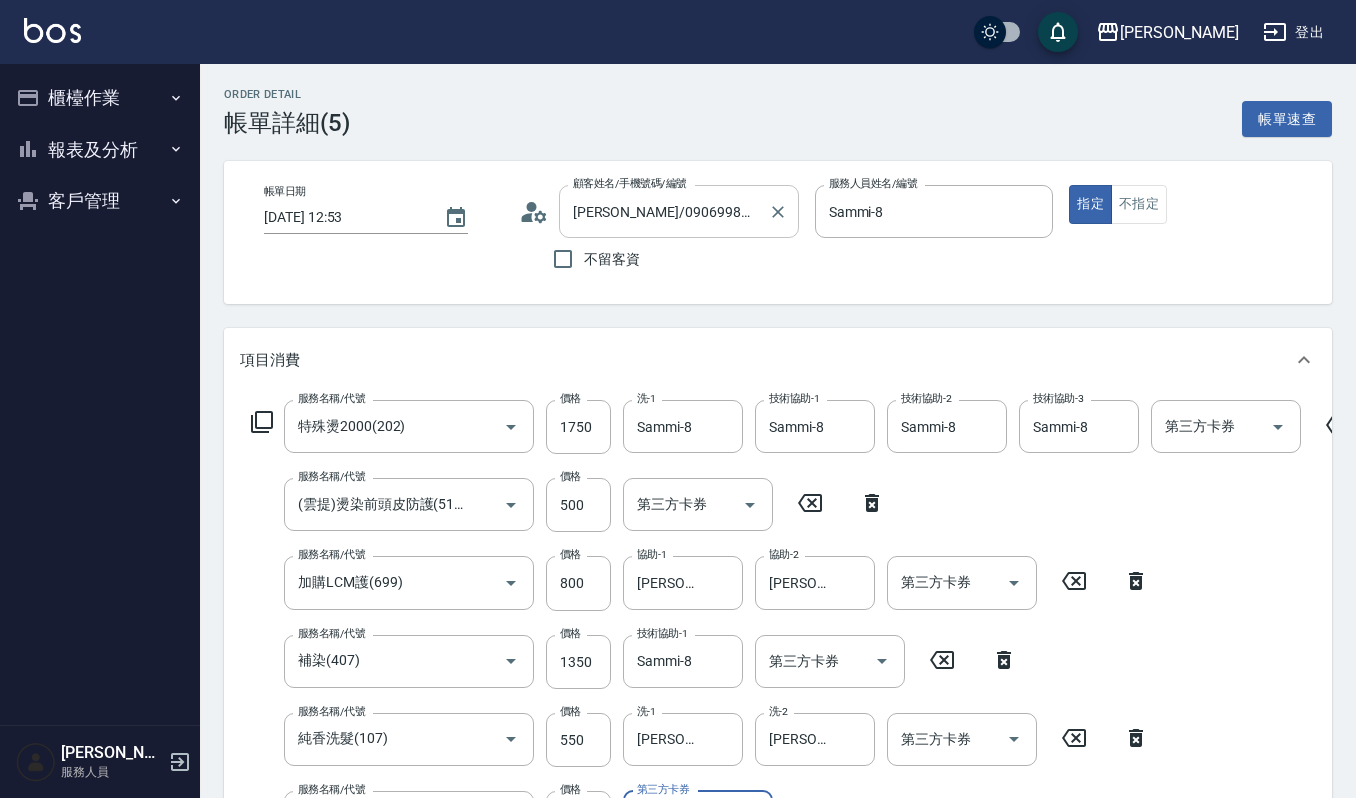 click on "[PERSON_NAME]/0906998345/2465416" at bounding box center (664, 211) 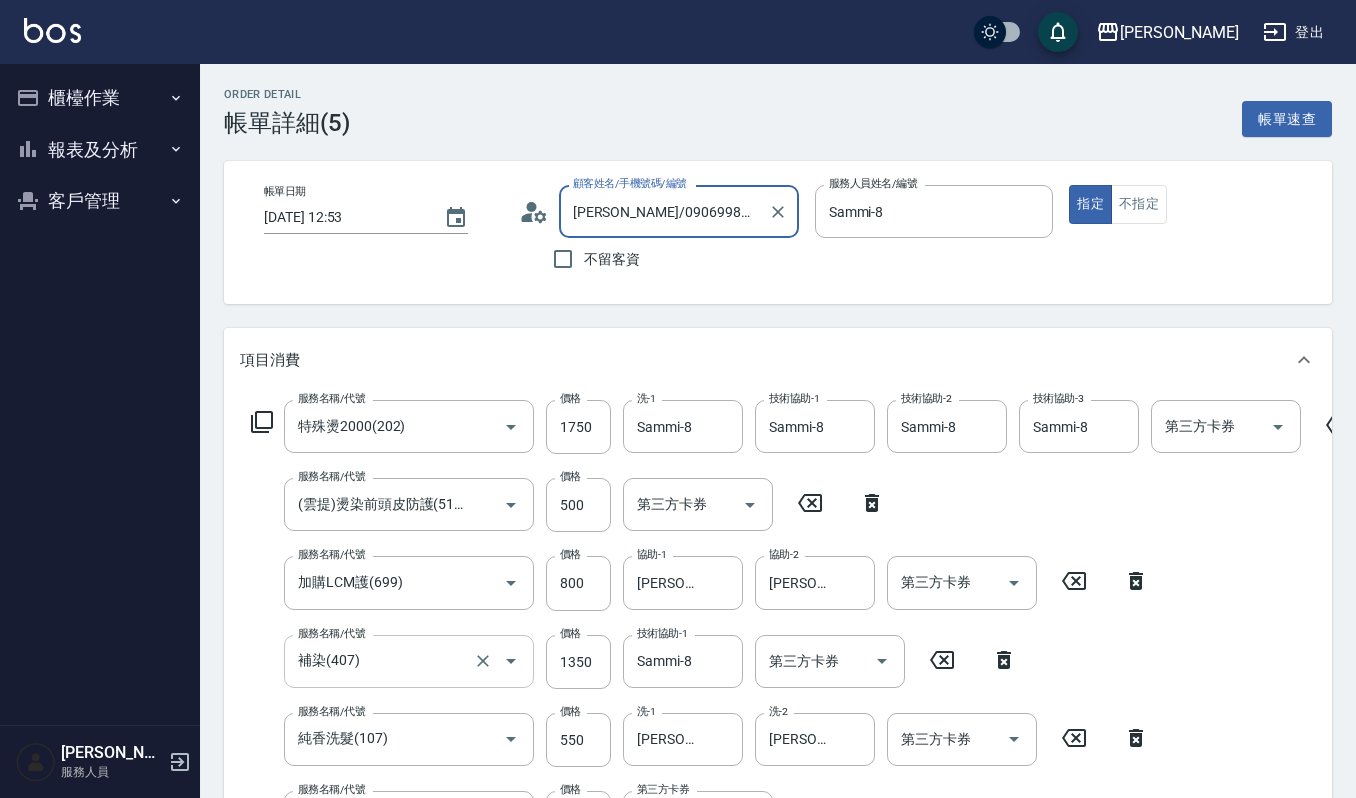 scroll, scrollTop: 400, scrollLeft: 0, axis: vertical 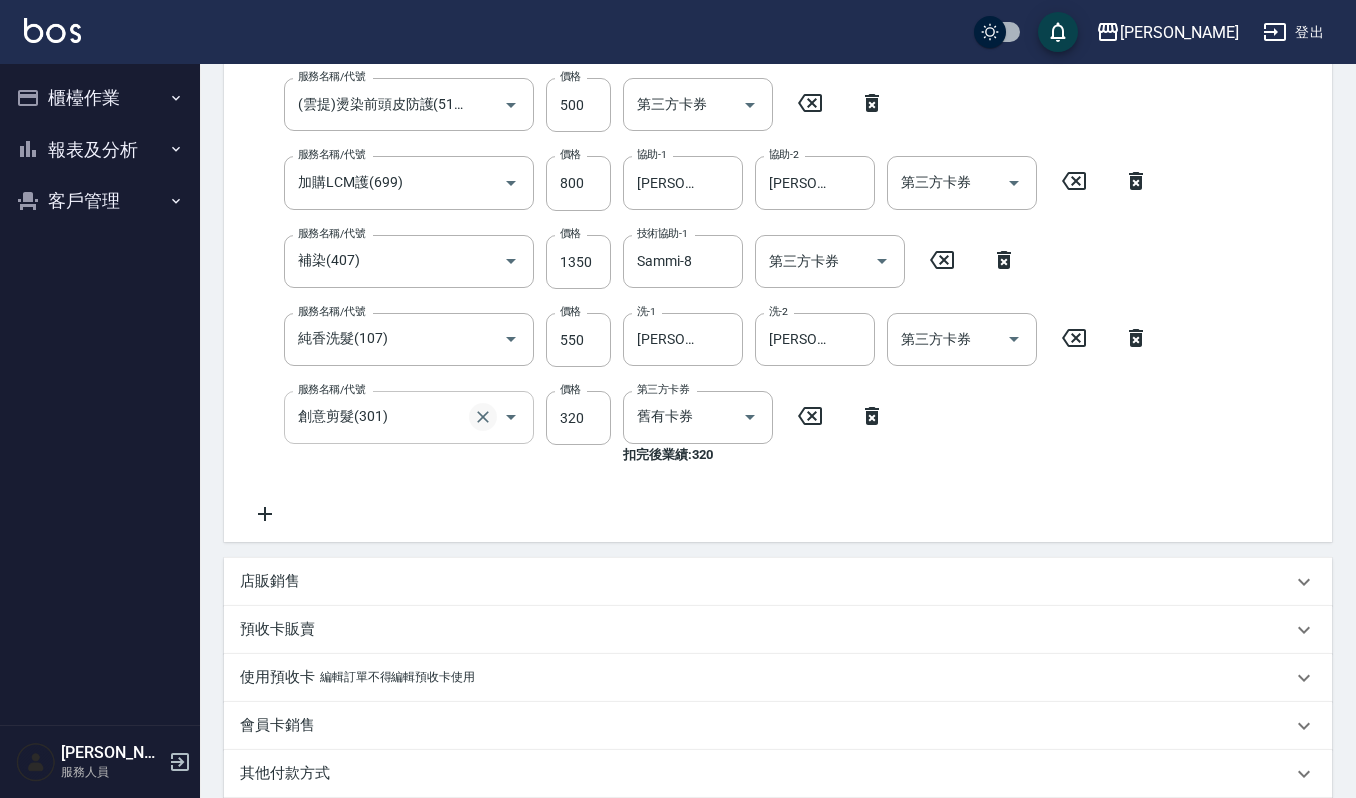 click 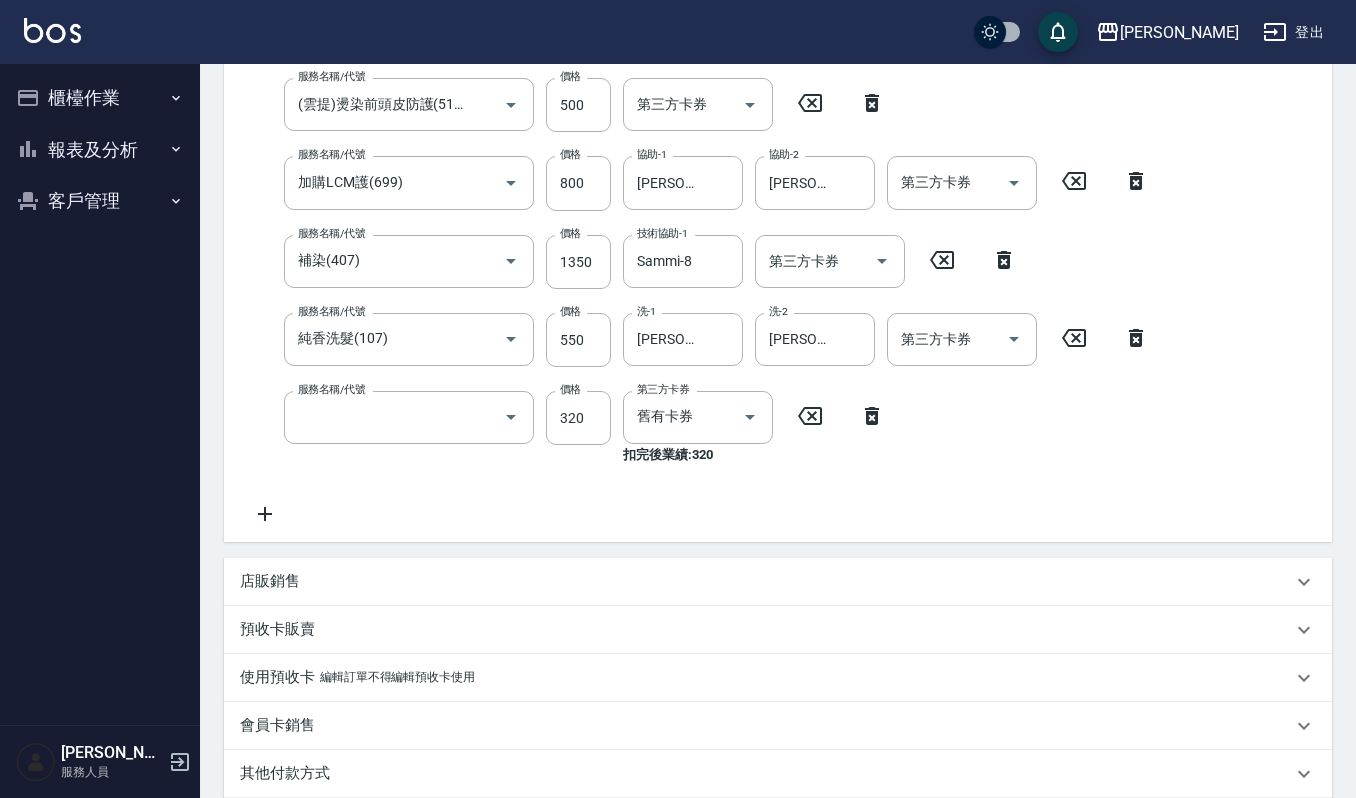 type on "創意剪髮(301)" 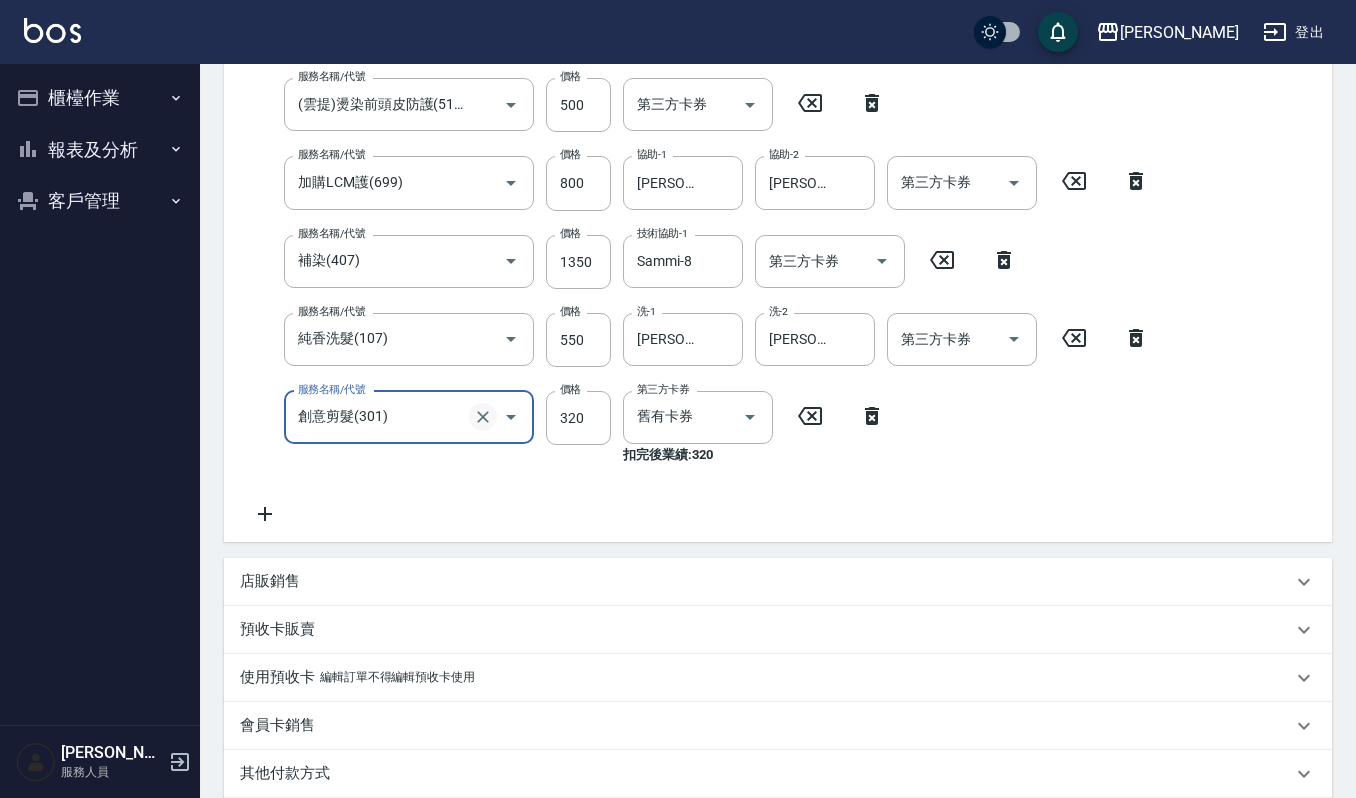 click 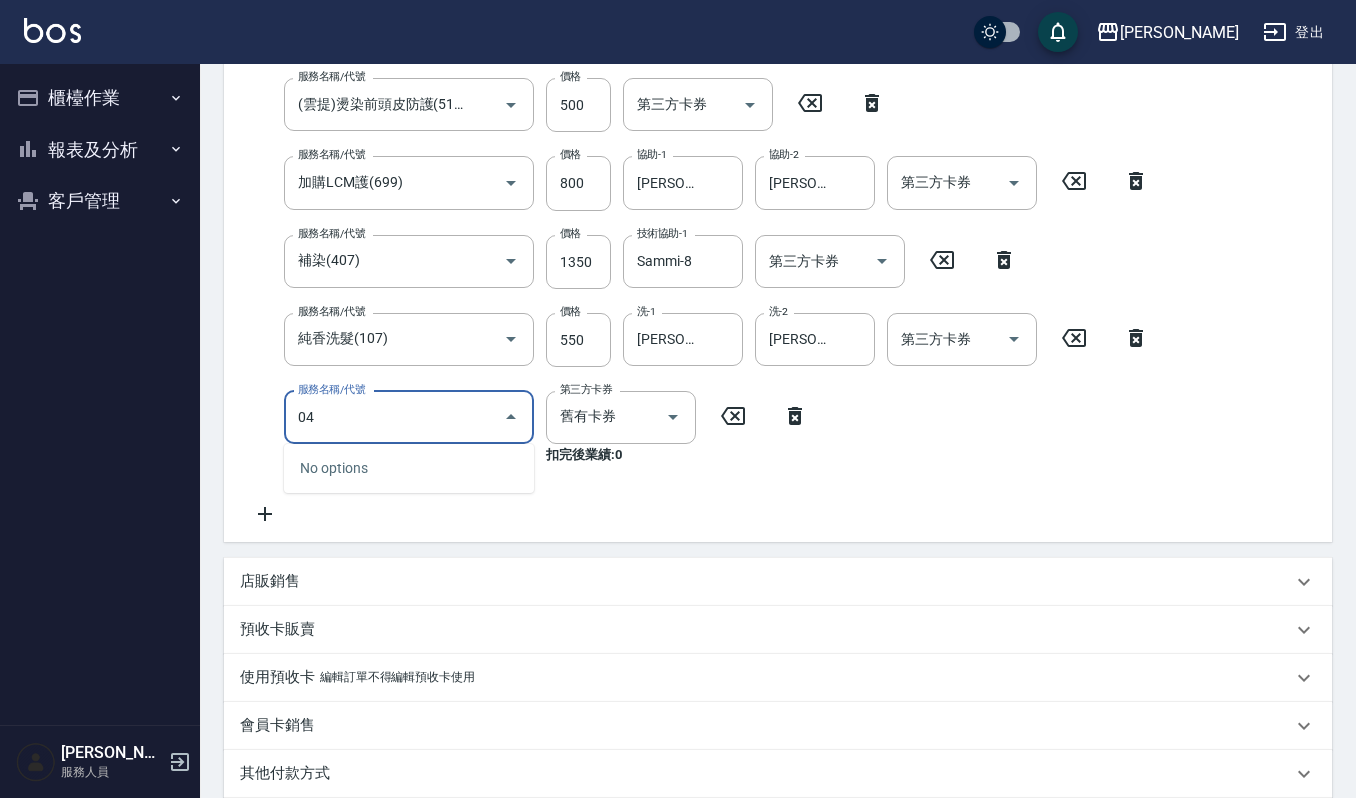 type on "0" 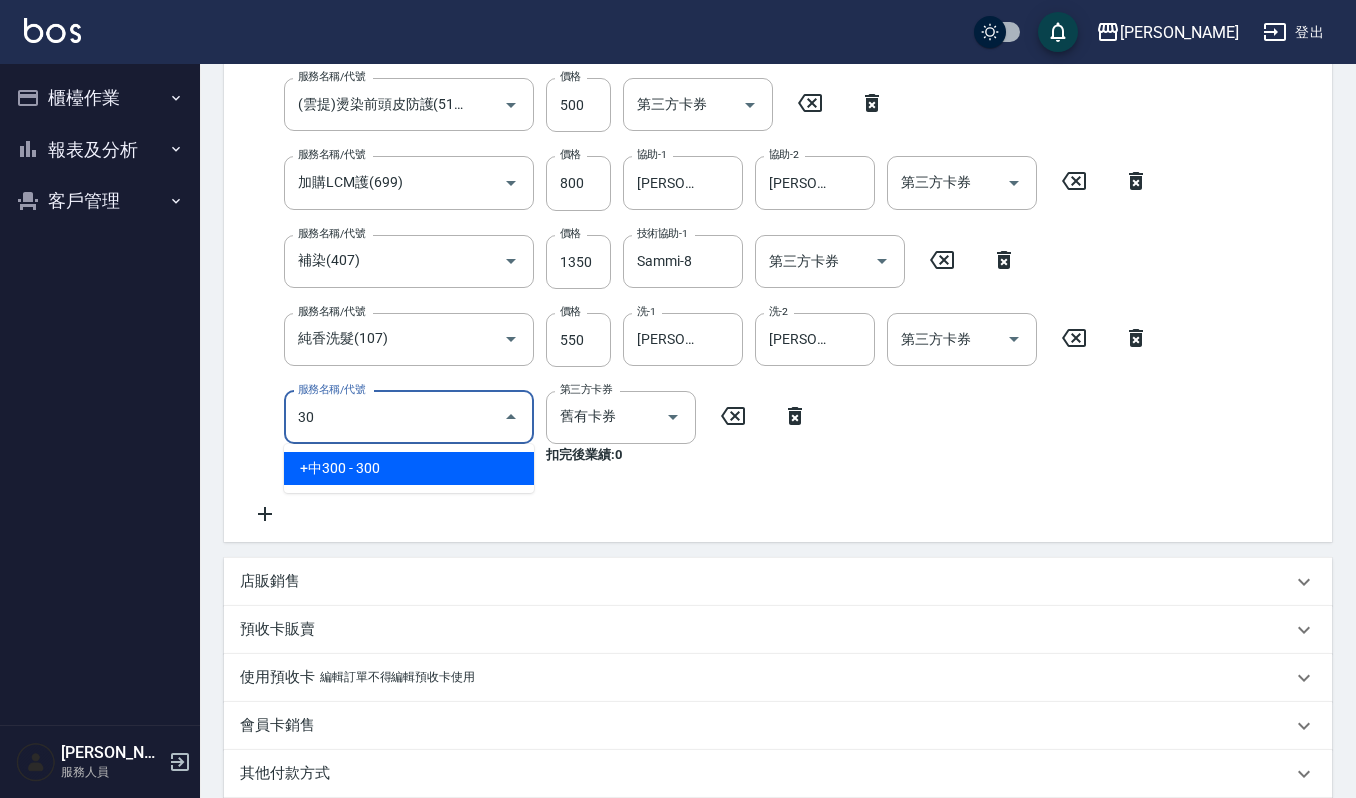 type on "304" 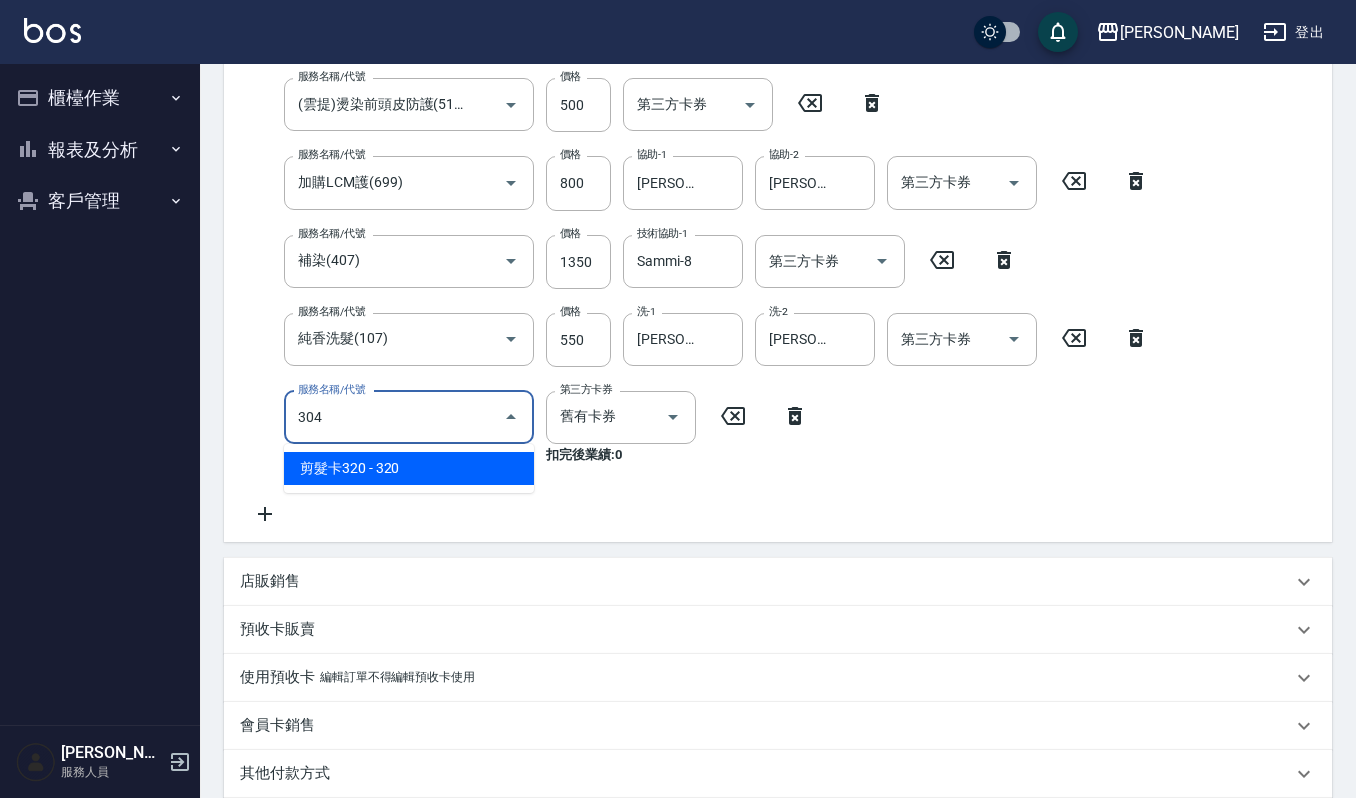 type 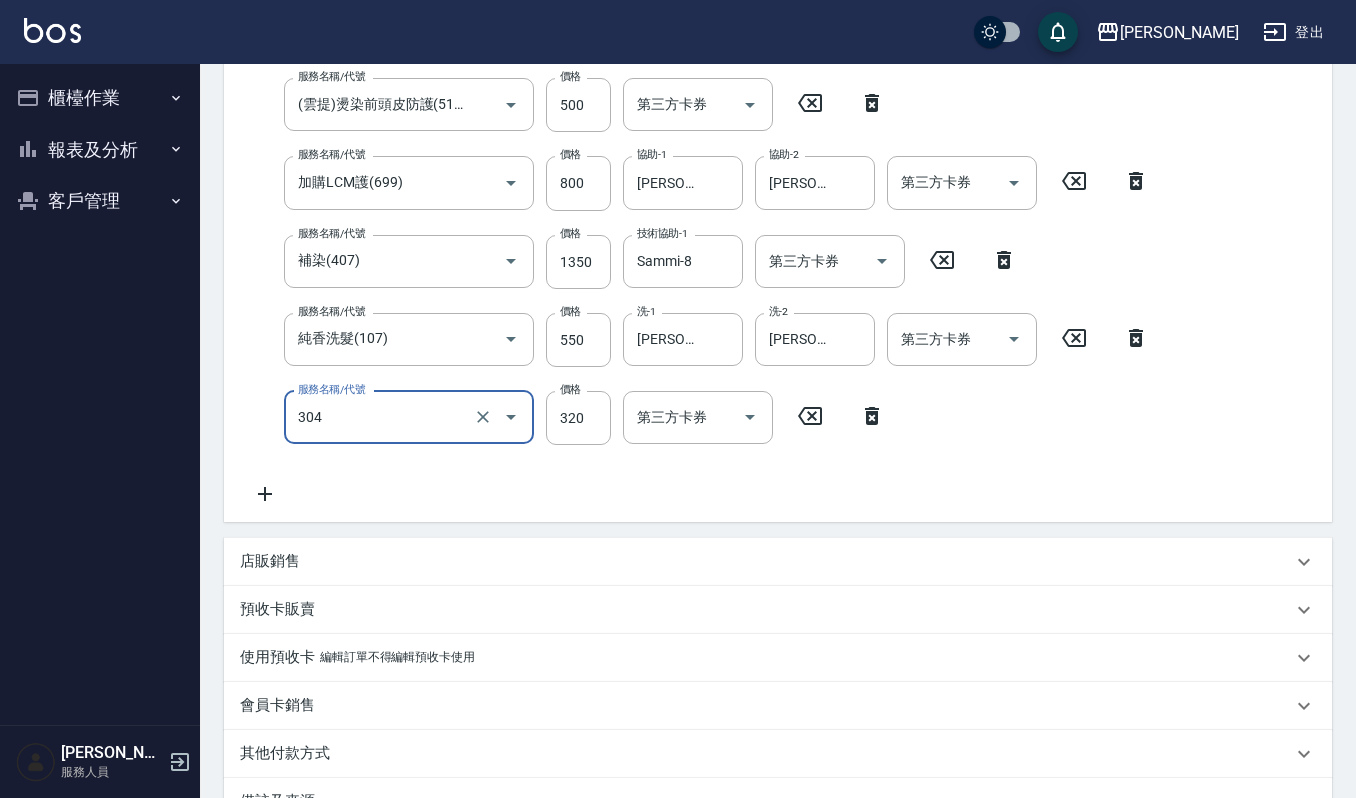 type on "剪髮卡320(304)" 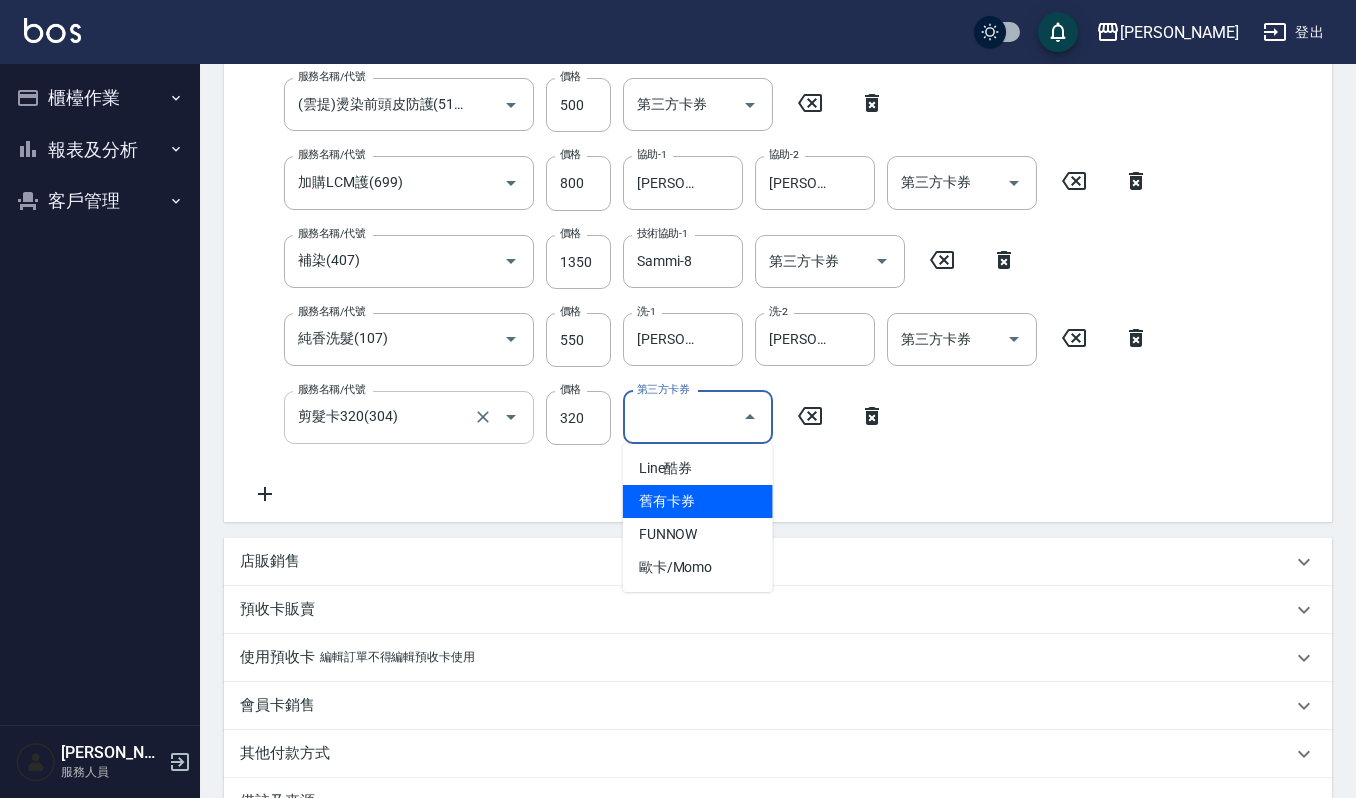 type on "舊有卡券" 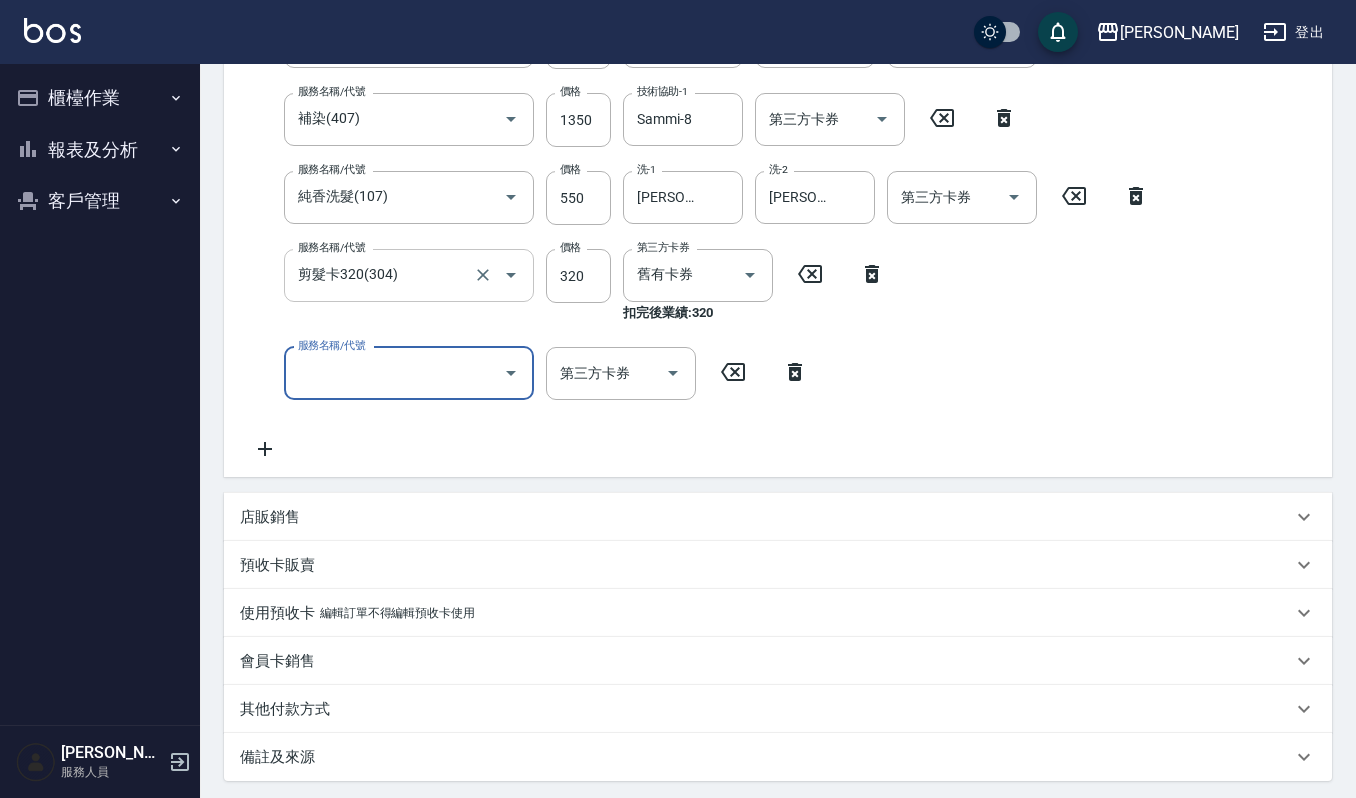 scroll, scrollTop: 756, scrollLeft: 0, axis: vertical 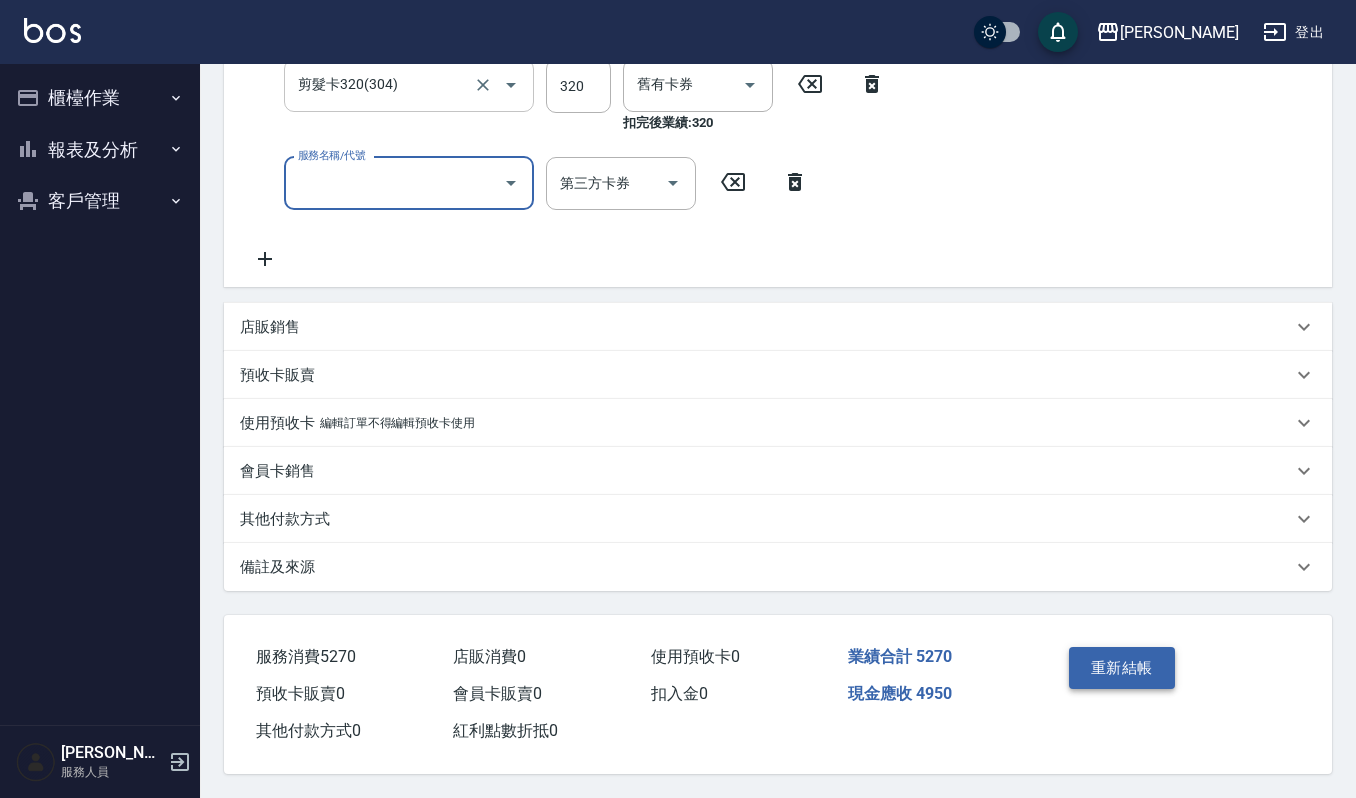 click on "重新結帳" at bounding box center (1122, 668) 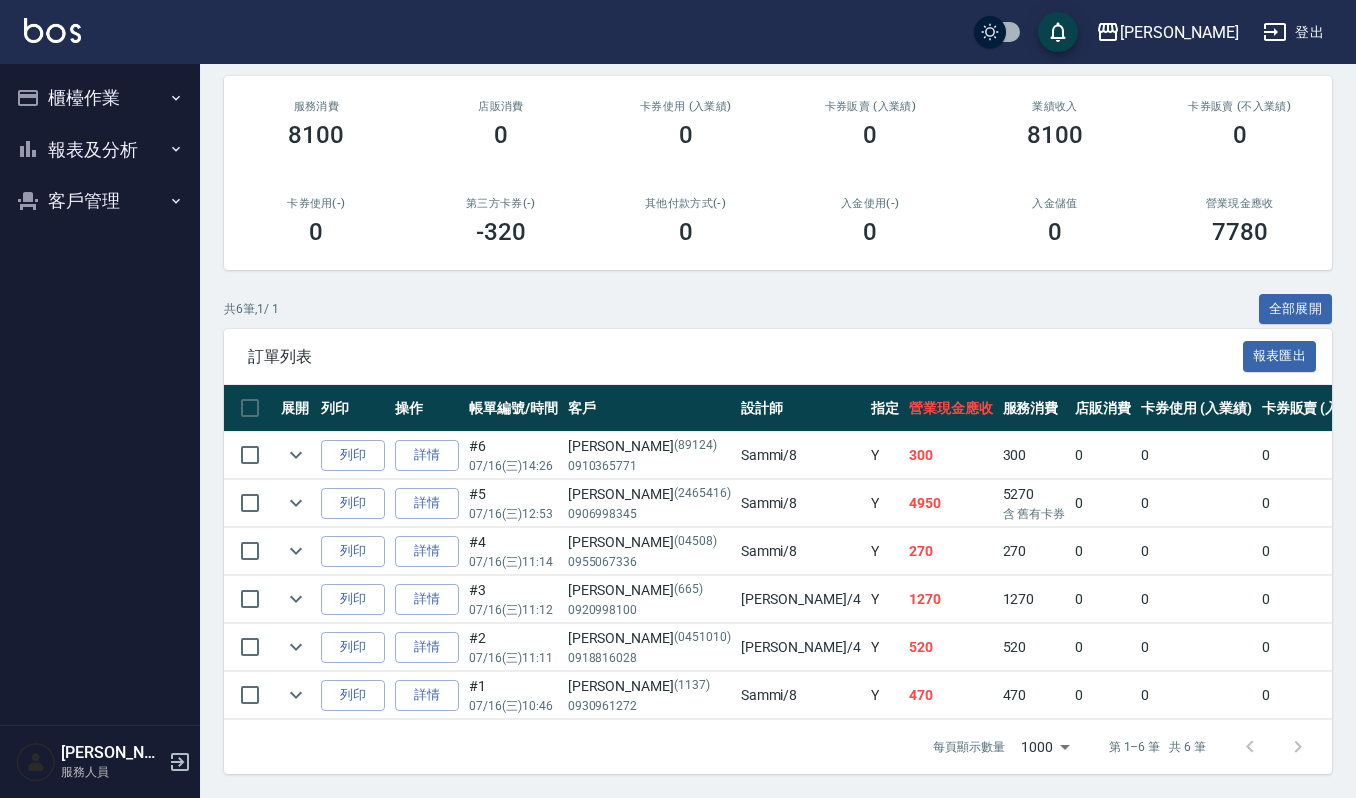 scroll, scrollTop: 124, scrollLeft: 0, axis: vertical 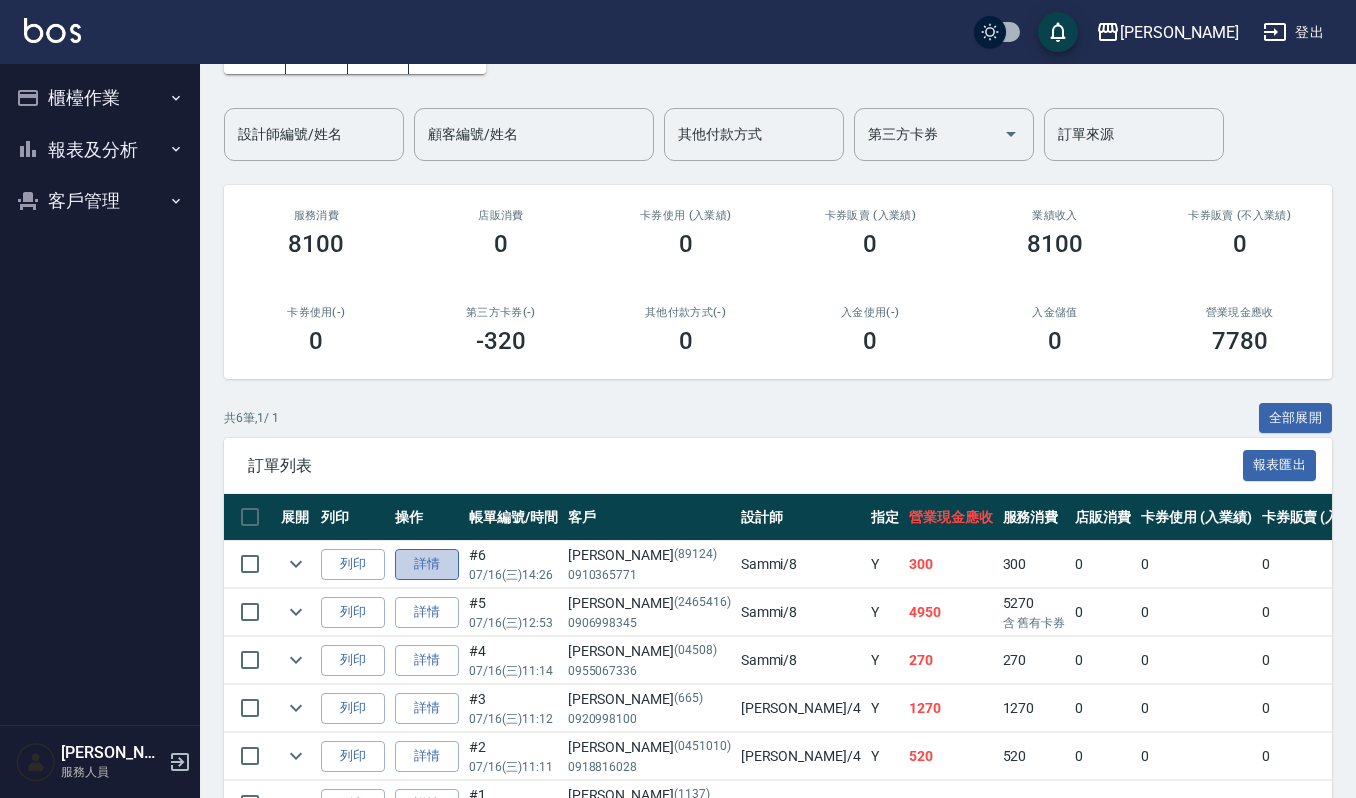 click on "詳情" at bounding box center [427, 564] 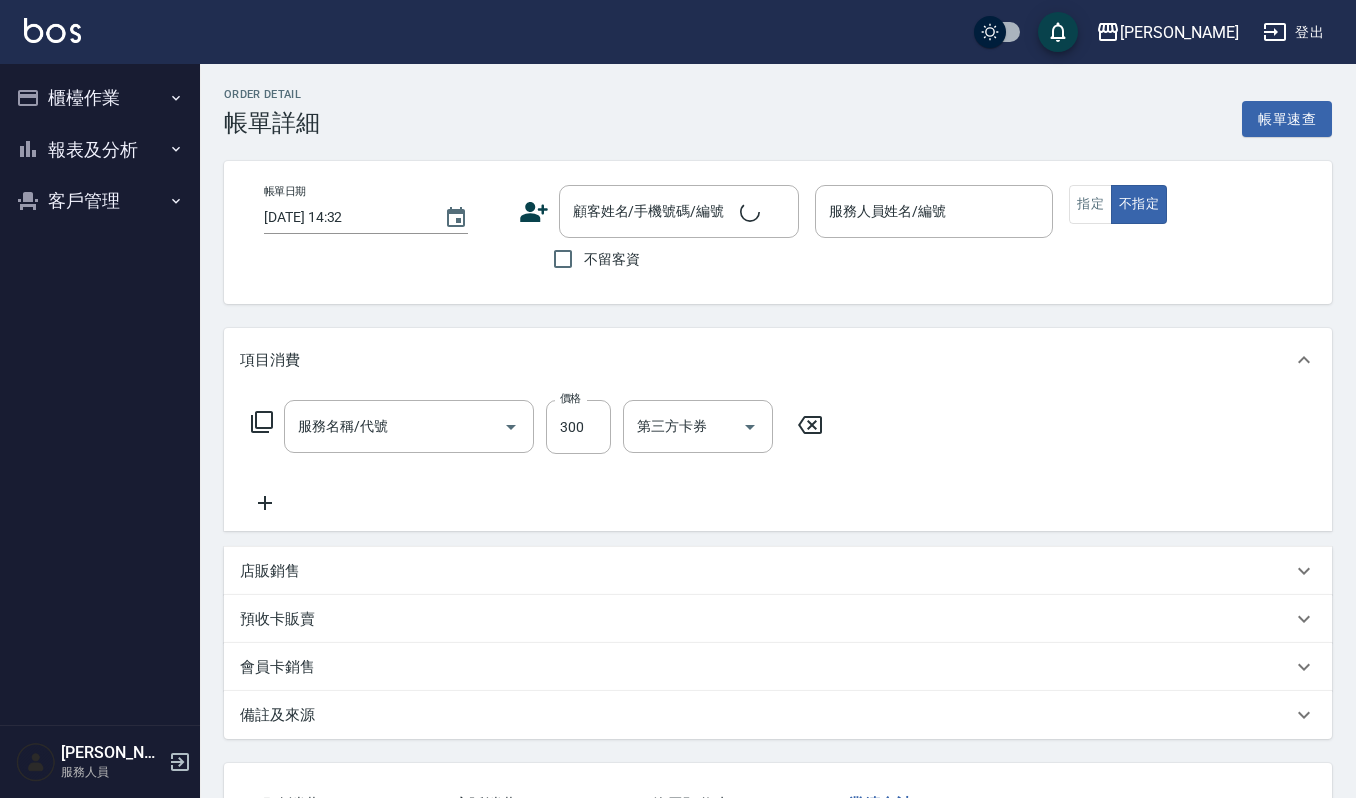 type on "2025/07/16 14:26" 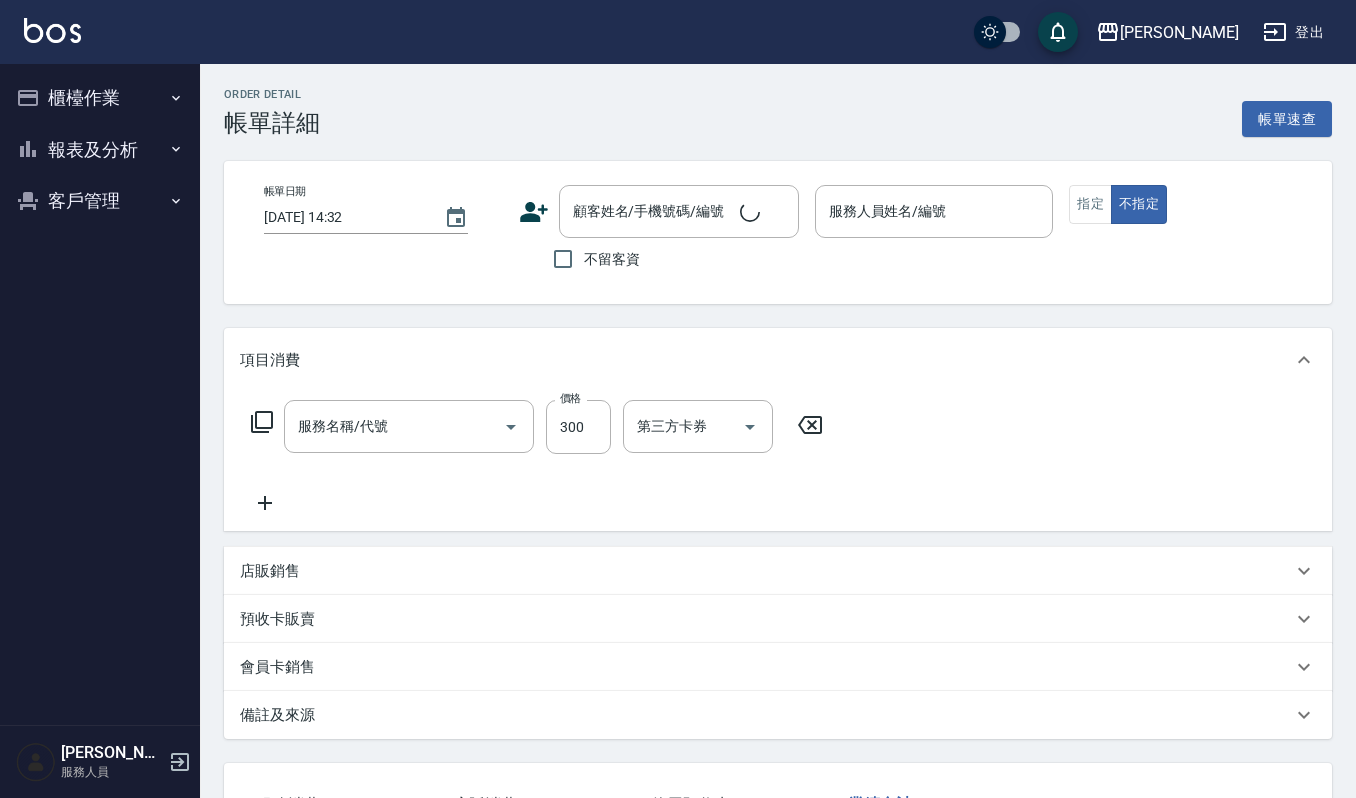 type on "Sammi-8" 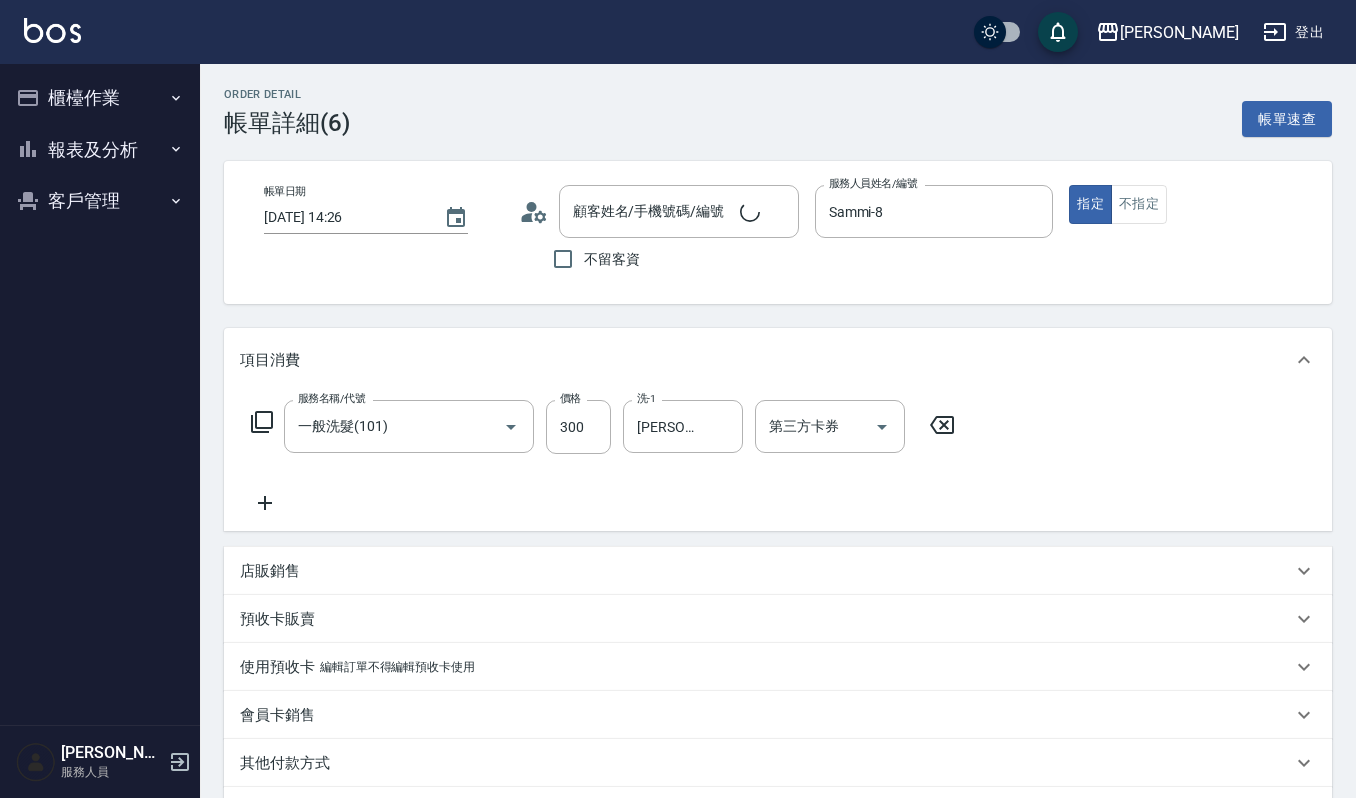 type on "一般洗髮(101)" 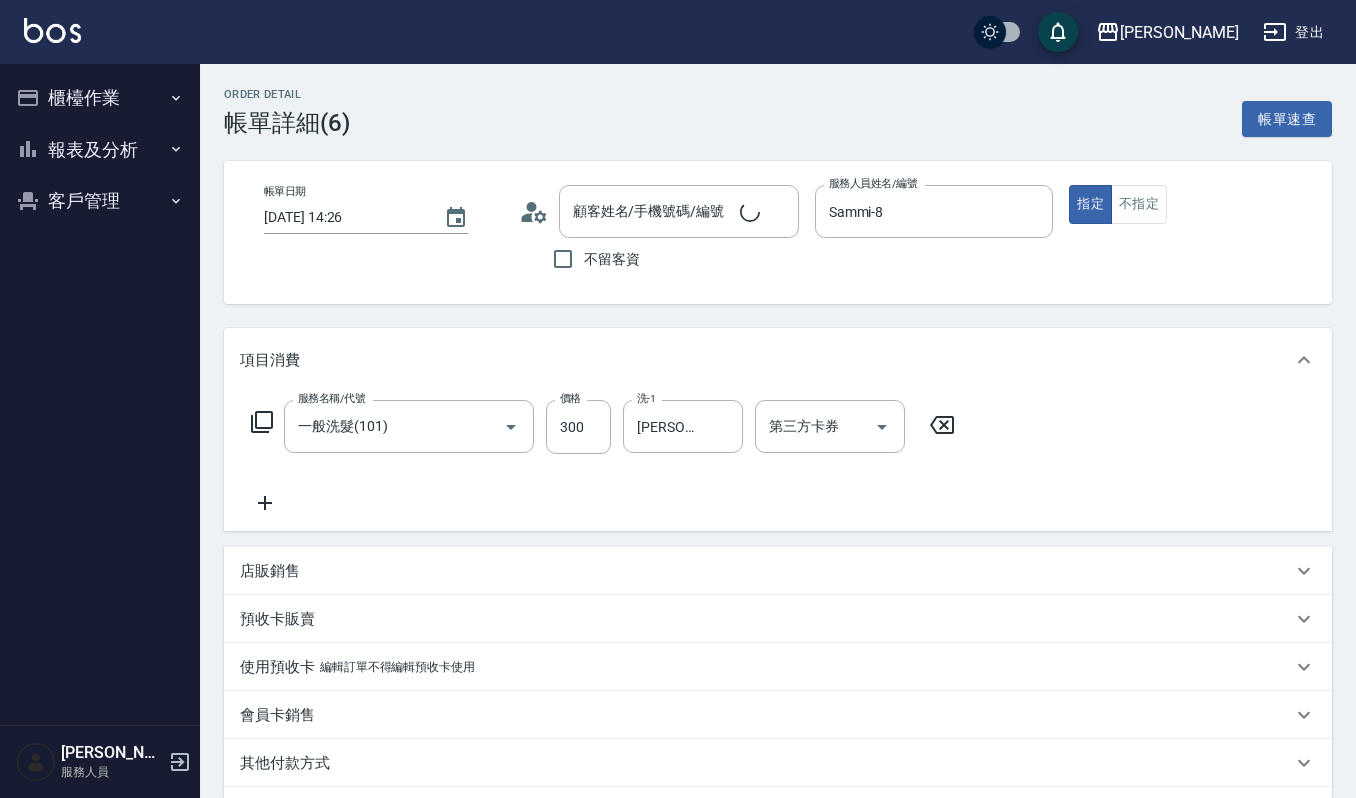 type on "杜麗玲/0910365771/89124" 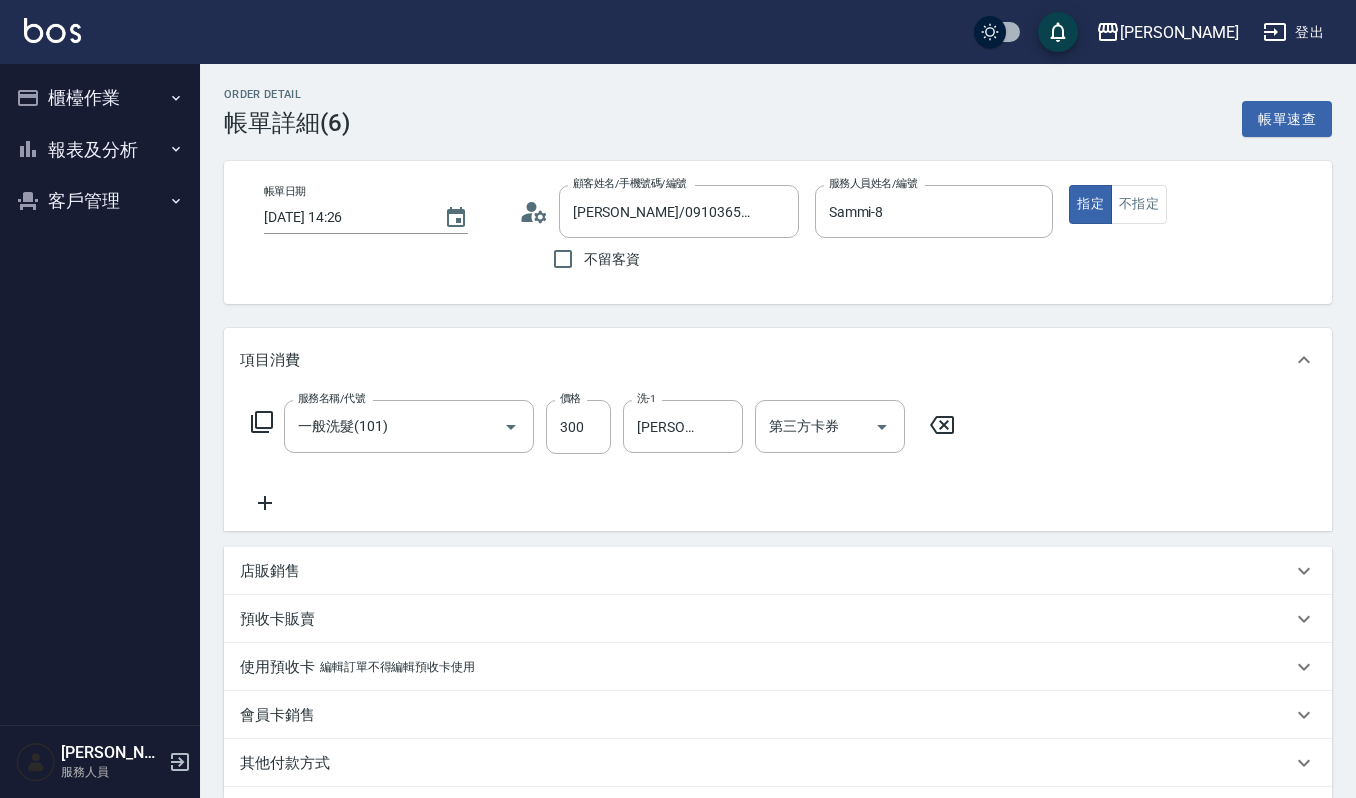 drag, startPoint x: 308, startPoint y: 597, endPoint x: 317, endPoint y: 592, distance: 10.29563 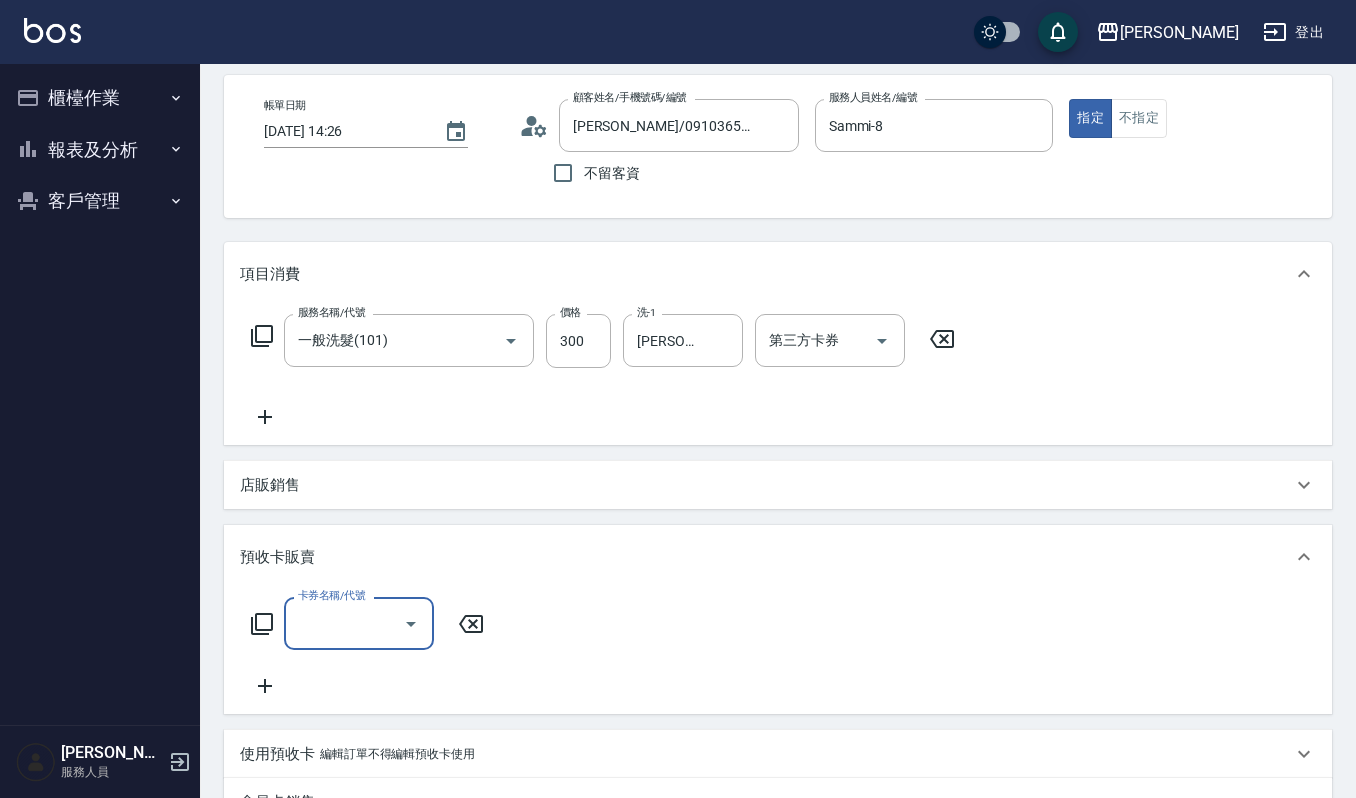 scroll, scrollTop: 133, scrollLeft: 0, axis: vertical 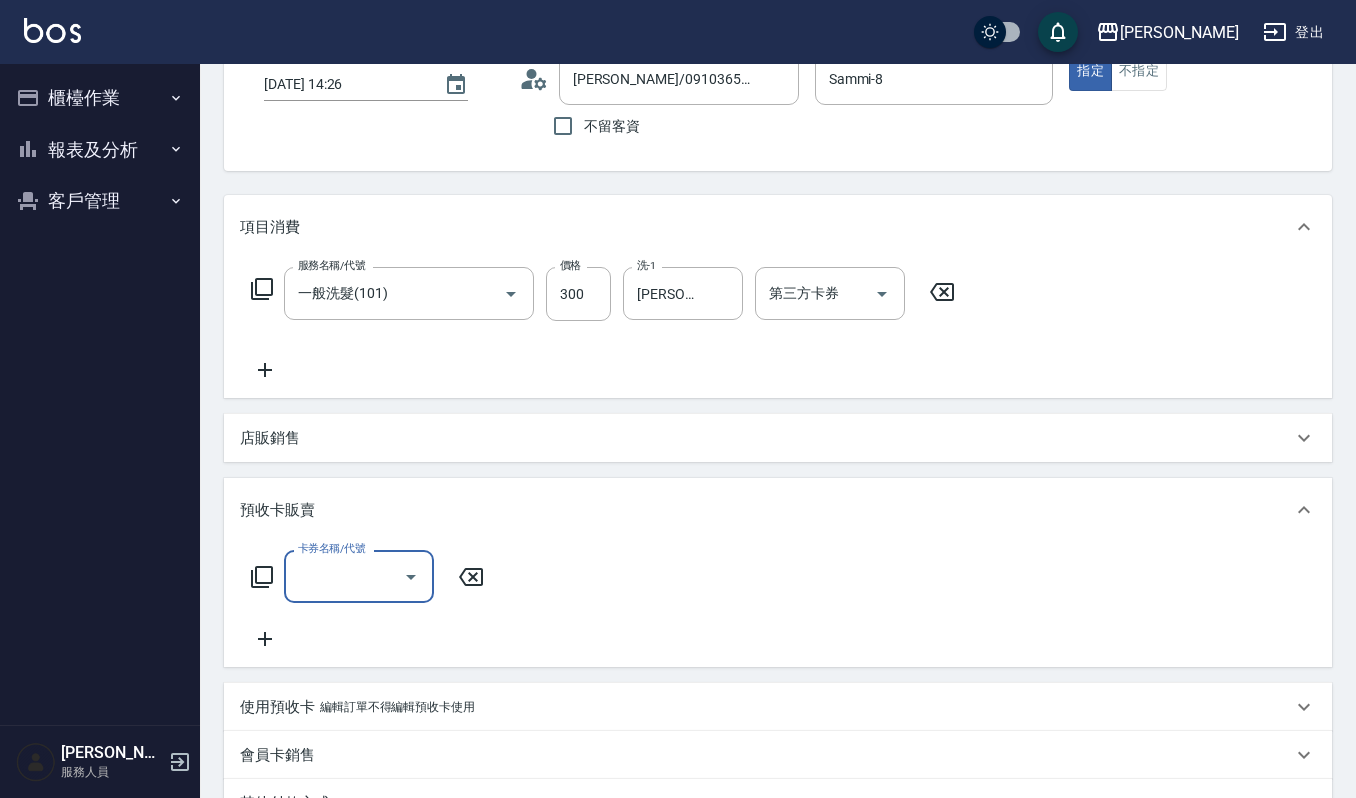 click on "店販銷售" at bounding box center [766, 438] 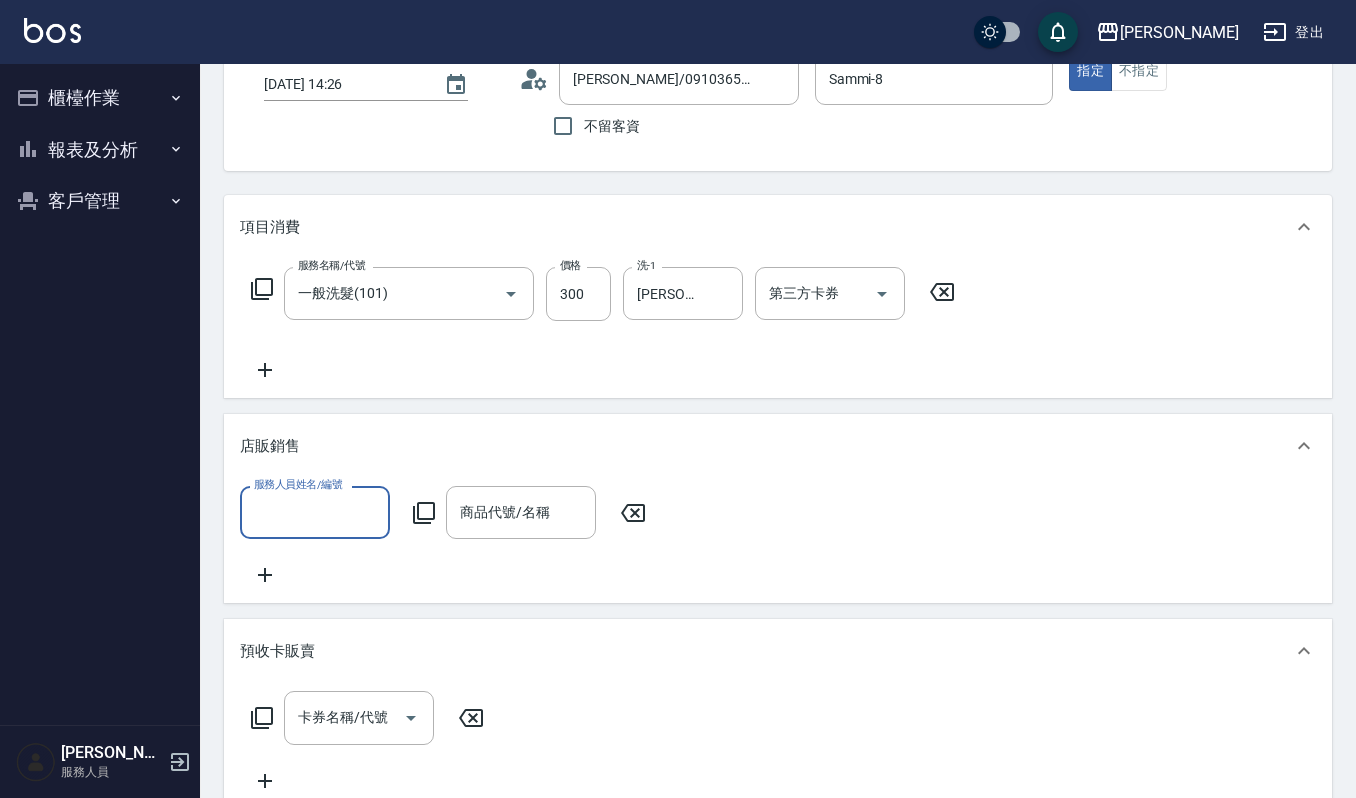 scroll, scrollTop: 0, scrollLeft: 0, axis: both 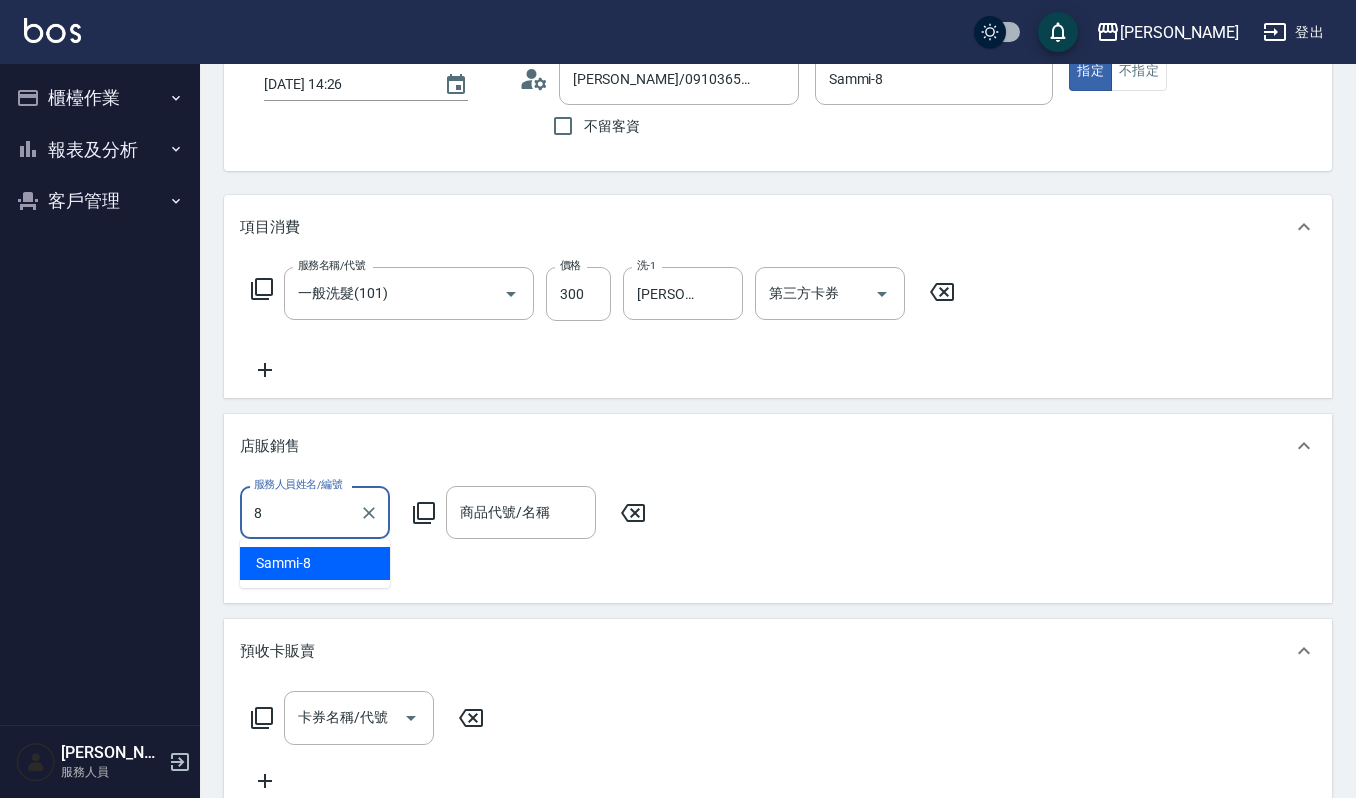 type on "Sammi-8" 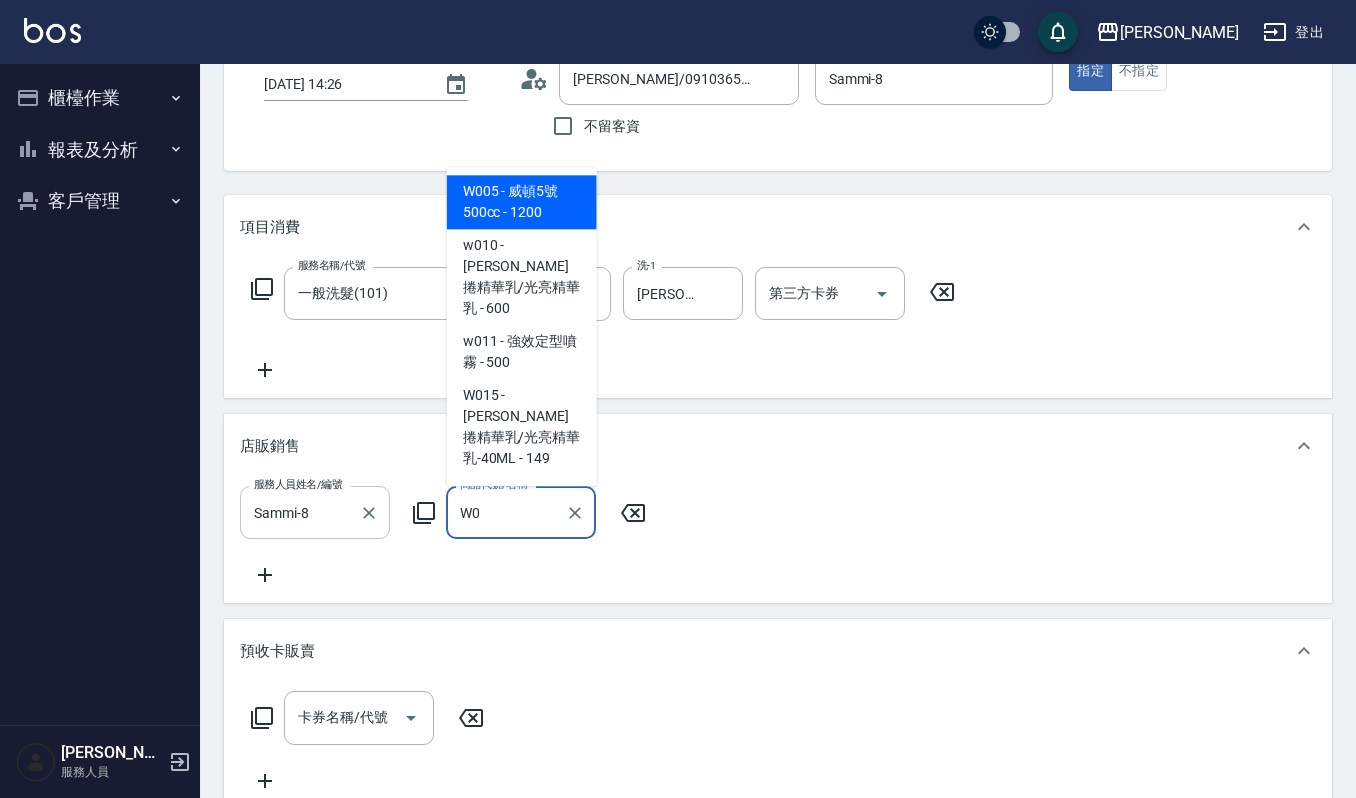 type on "W" 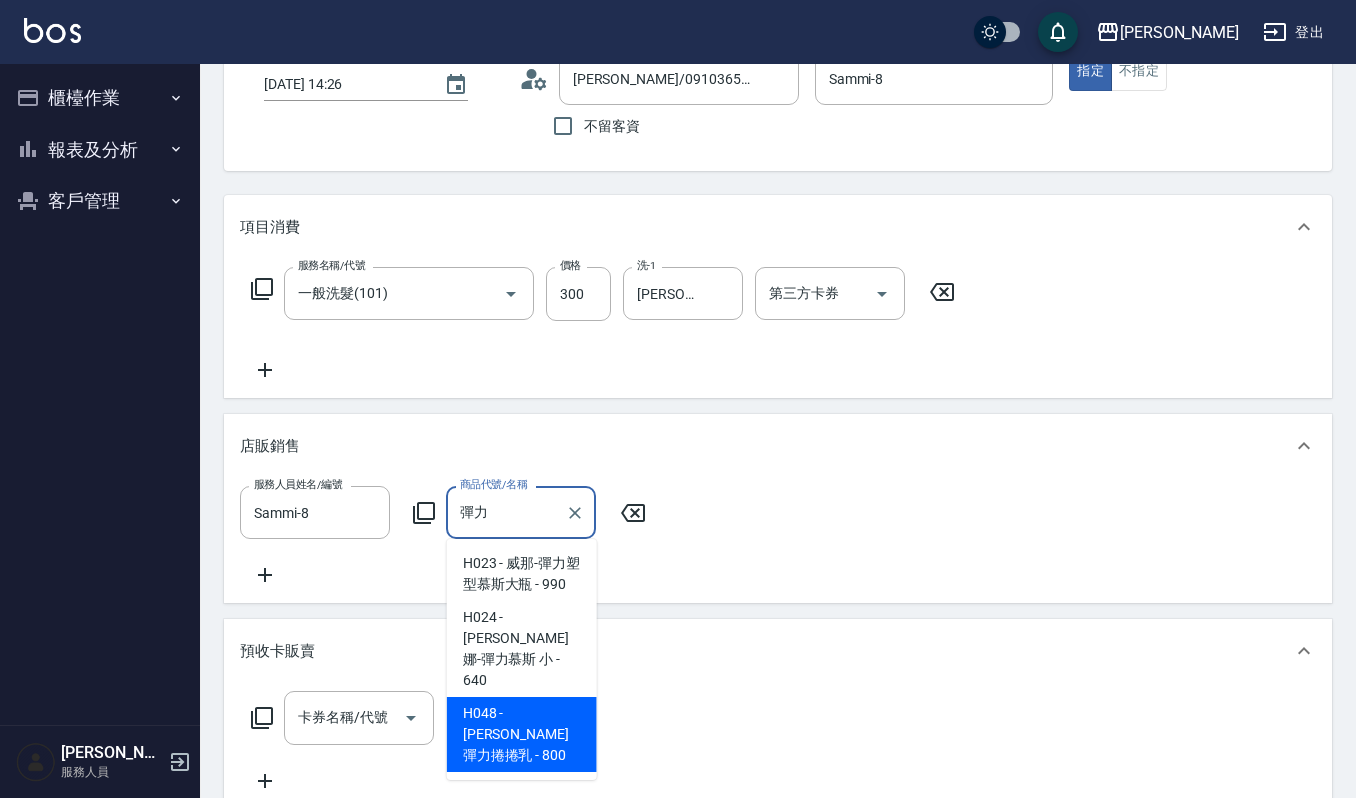 type on "彈力" 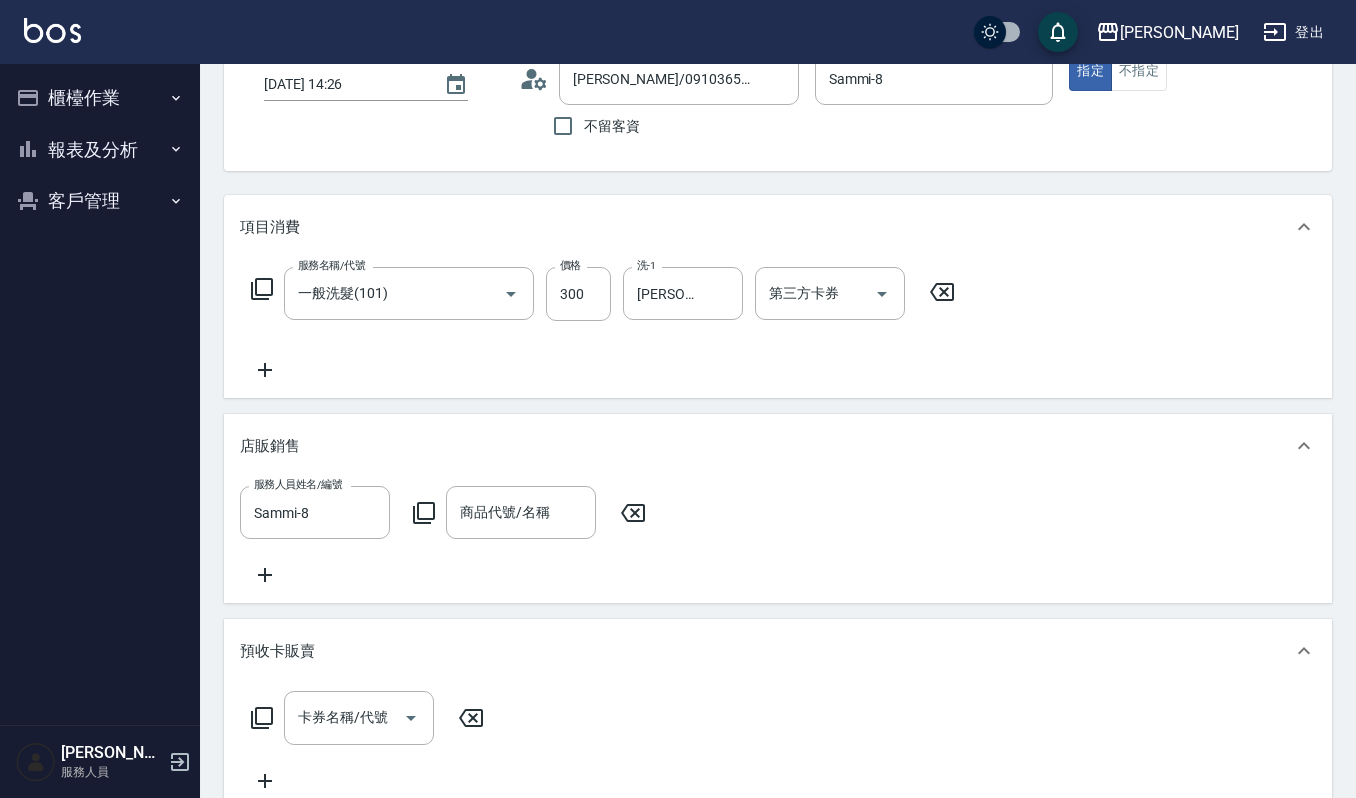 click on "預收卡販賣" at bounding box center [766, 651] 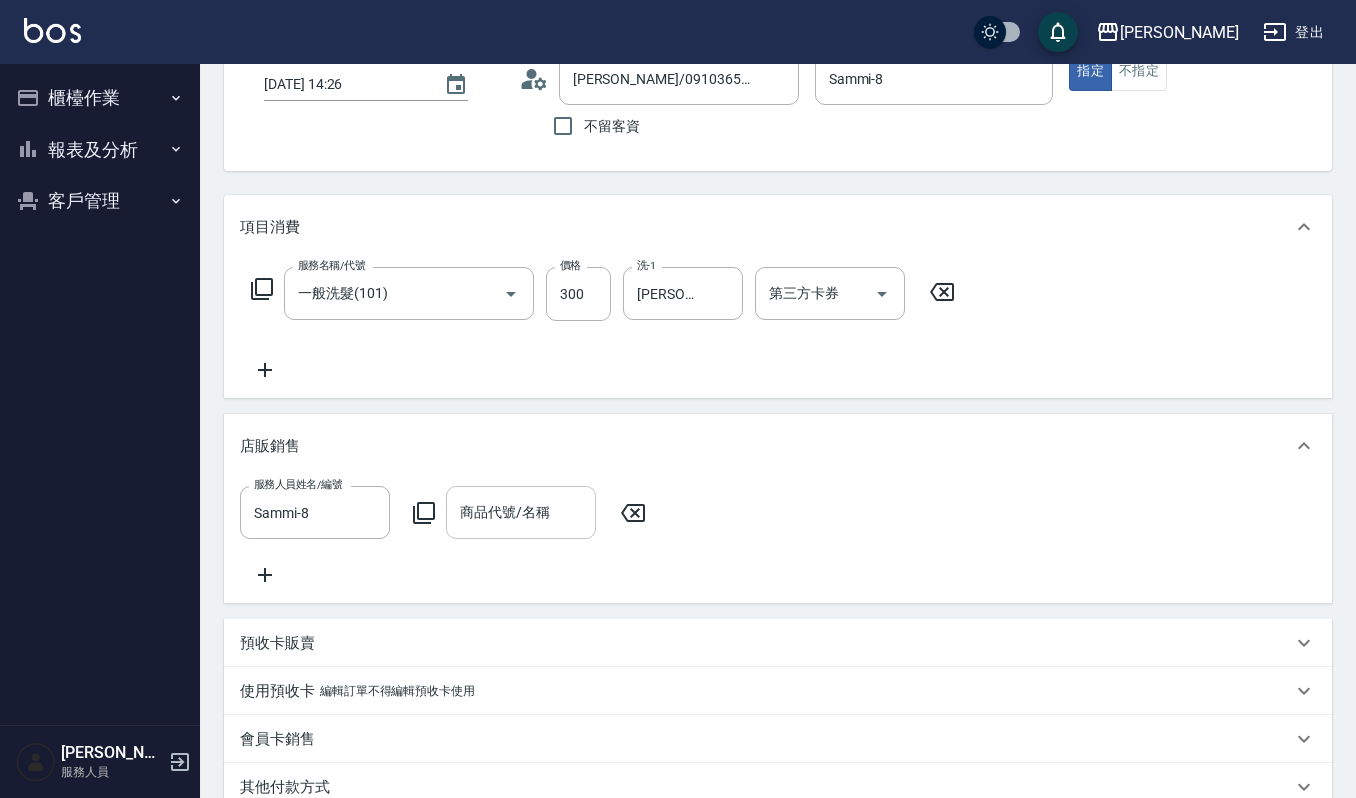 click on "商品代號/名稱" at bounding box center (521, 512) 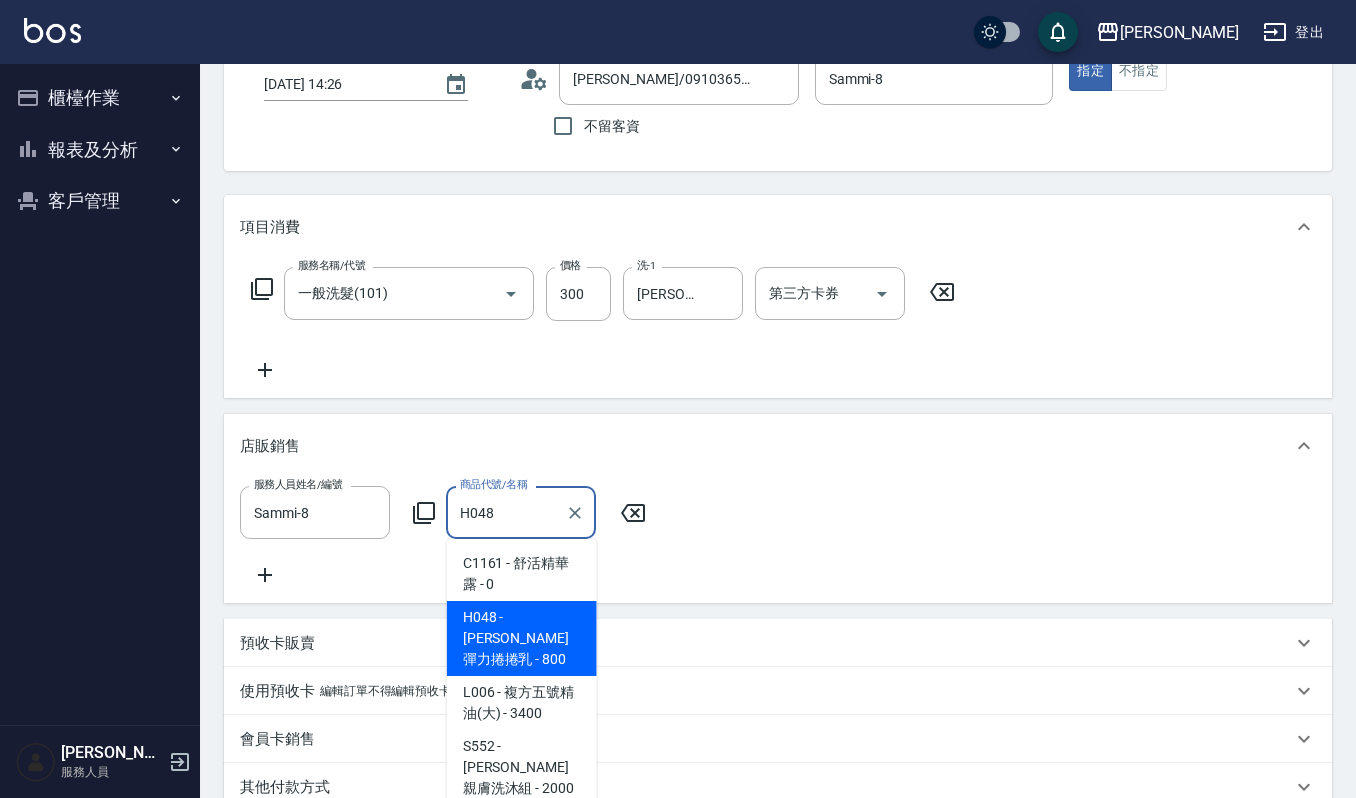 type on "荷昀彈力捲捲乳" 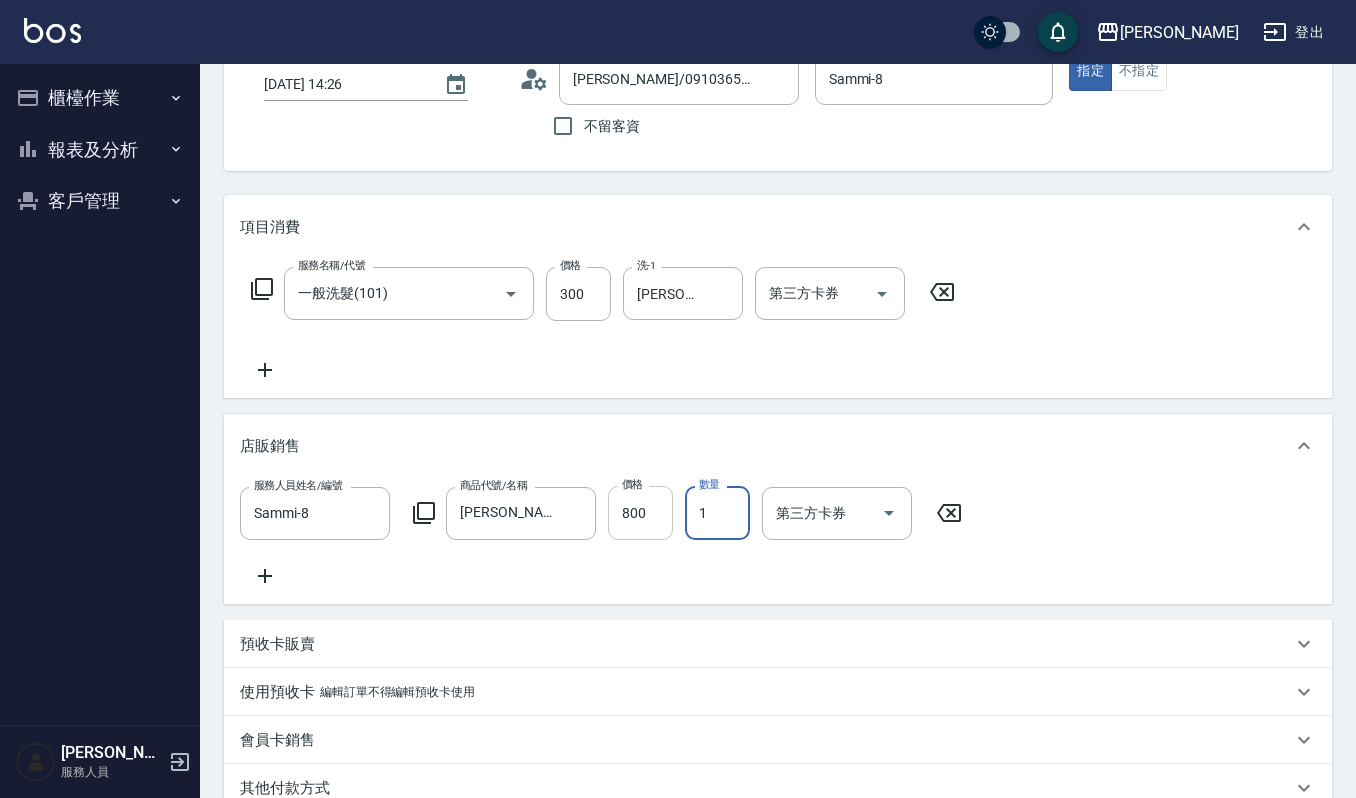 click on "800" at bounding box center (640, 513) 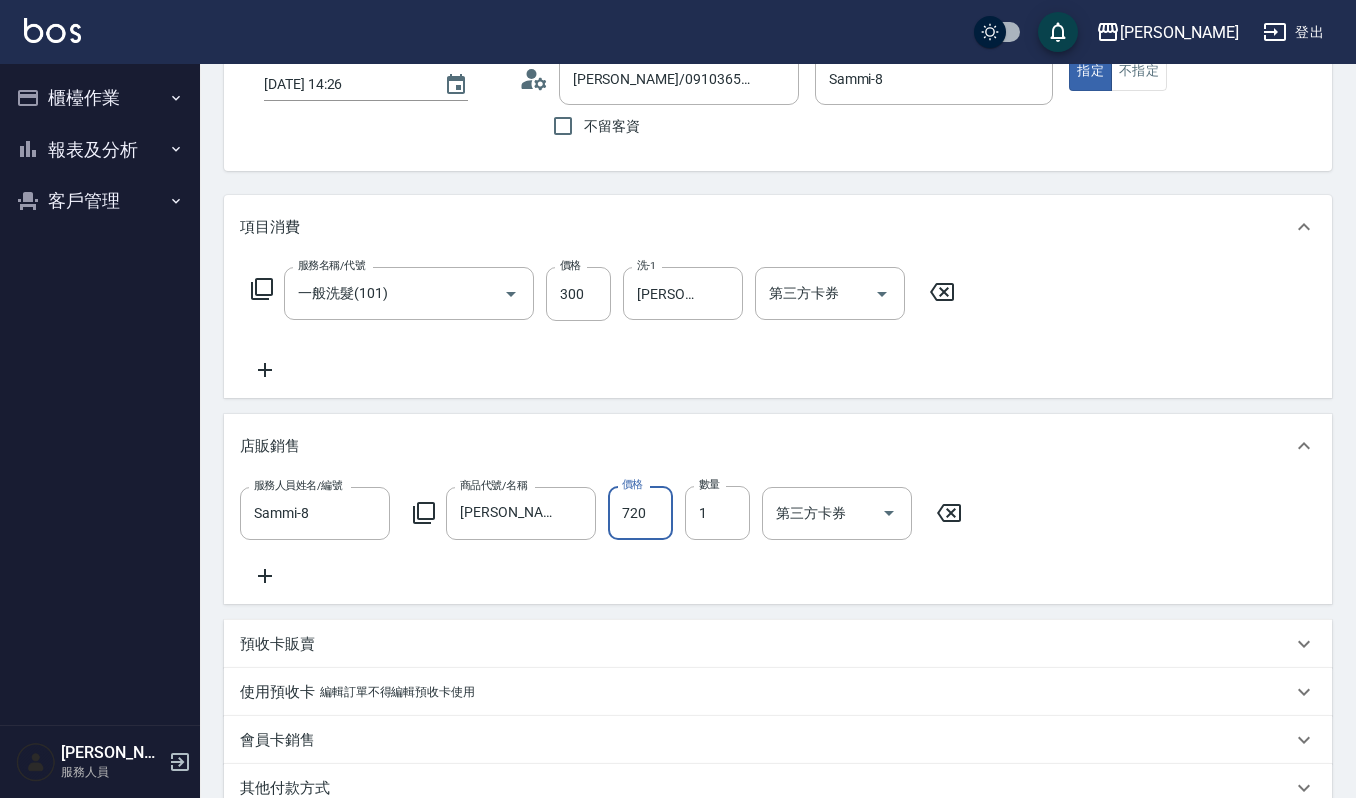 type on "720" 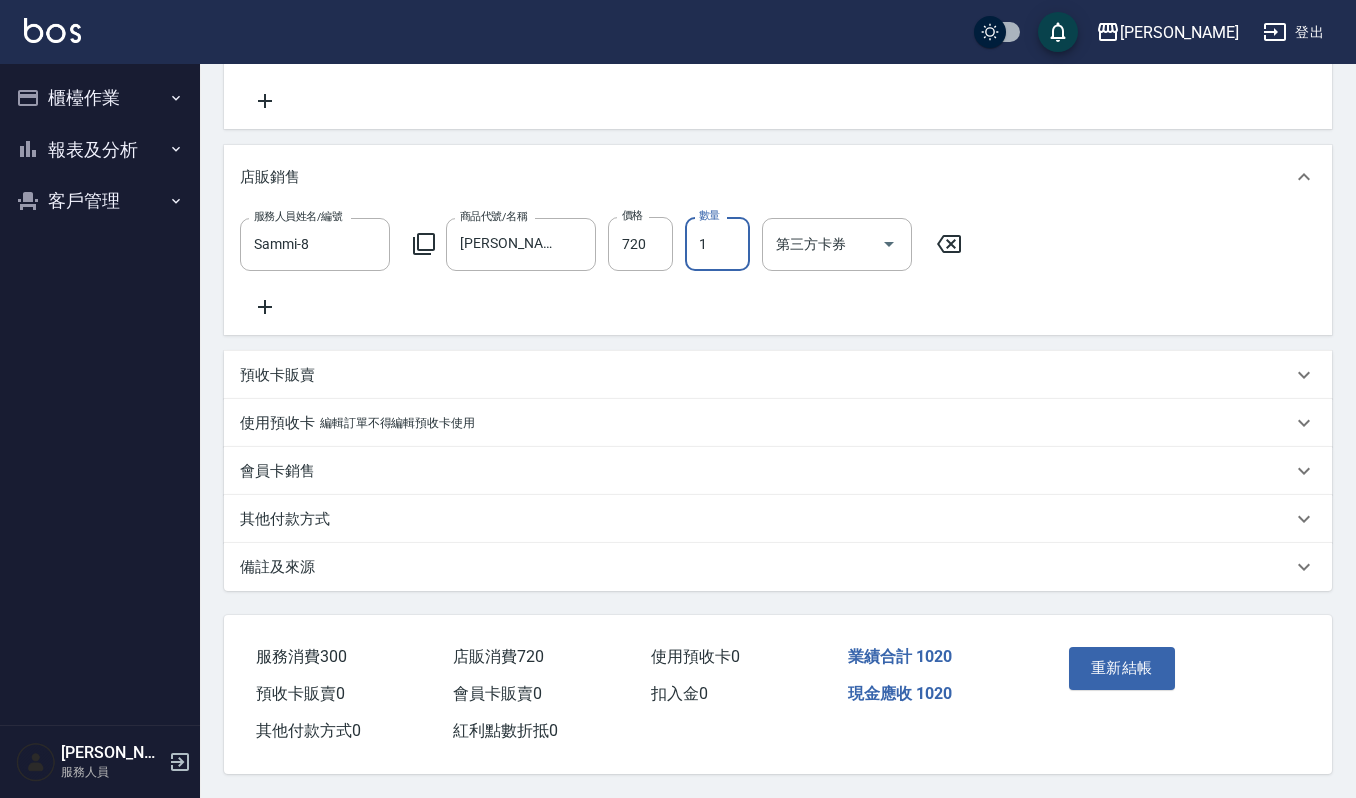 scroll, scrollTop: 426, scrollLeft: 0, axis: vertical 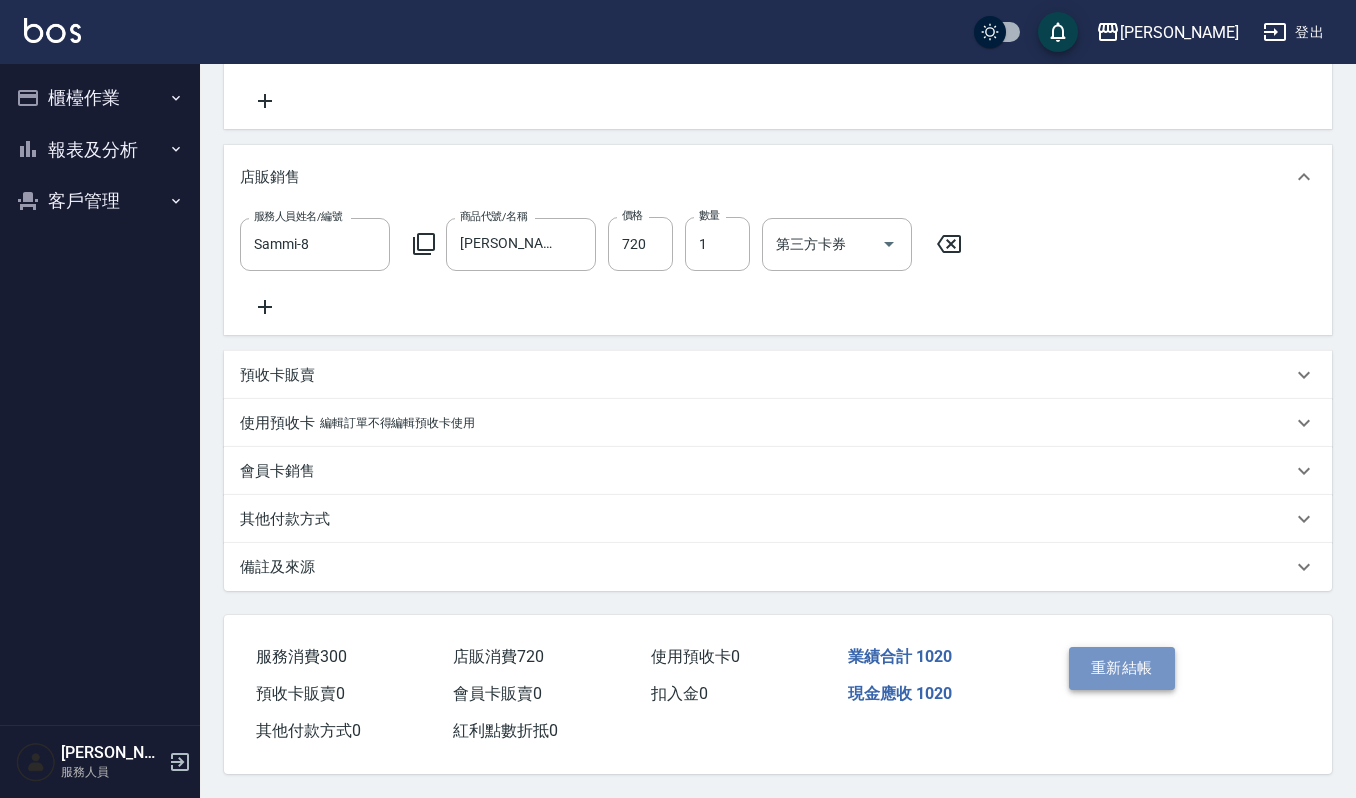 click on "重新結帳" at bounding box center [1122, 668] 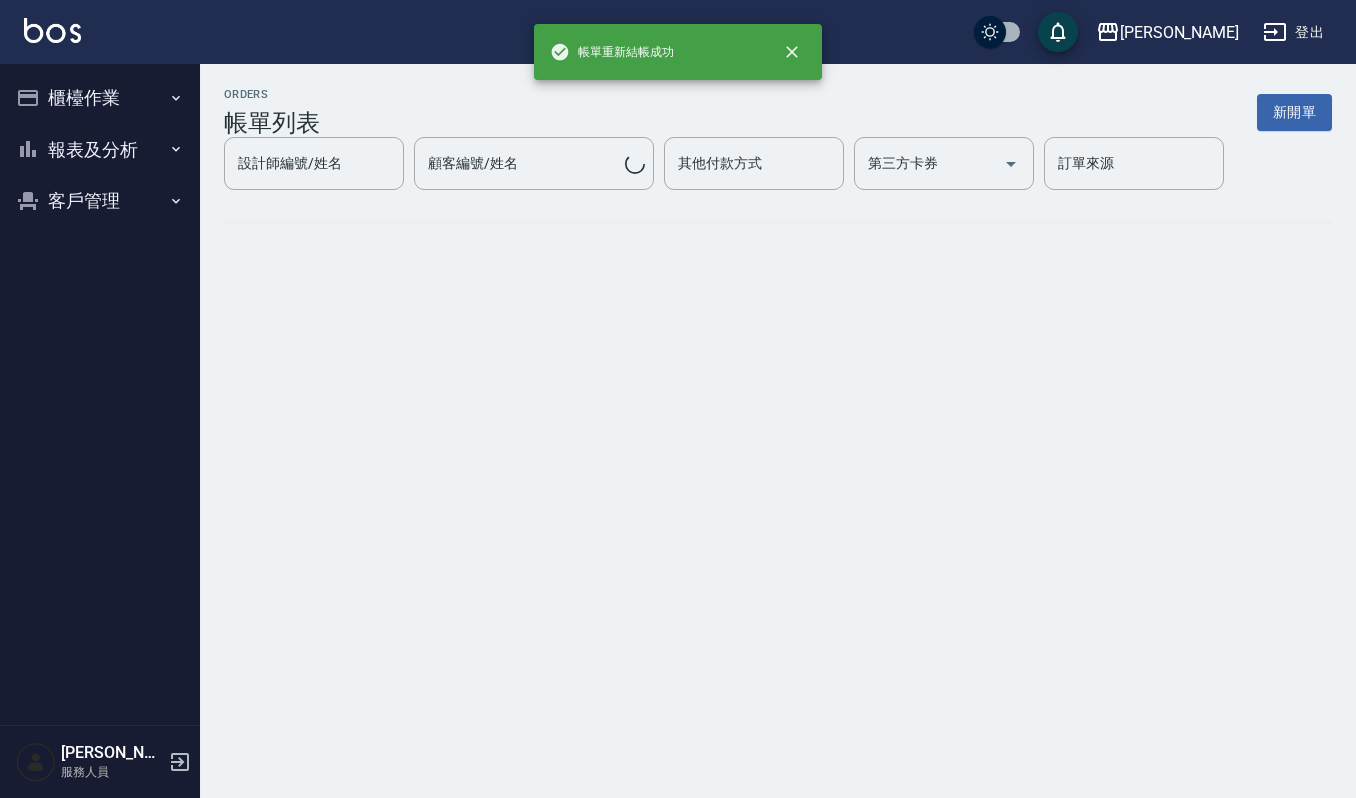 scroll, scrollTop: 0, scrollLeft: 0, axis: both 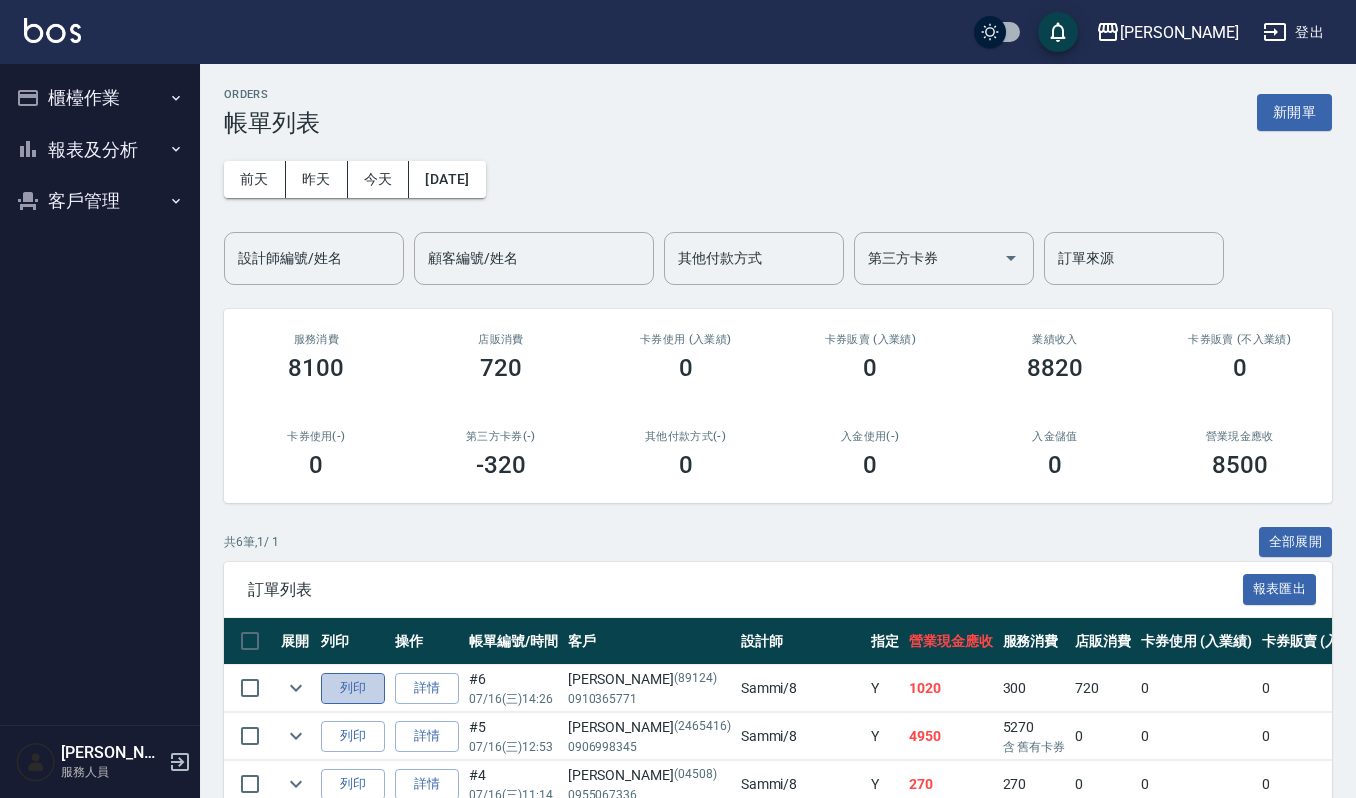 click on "列印" at bounding box center [353, 688] 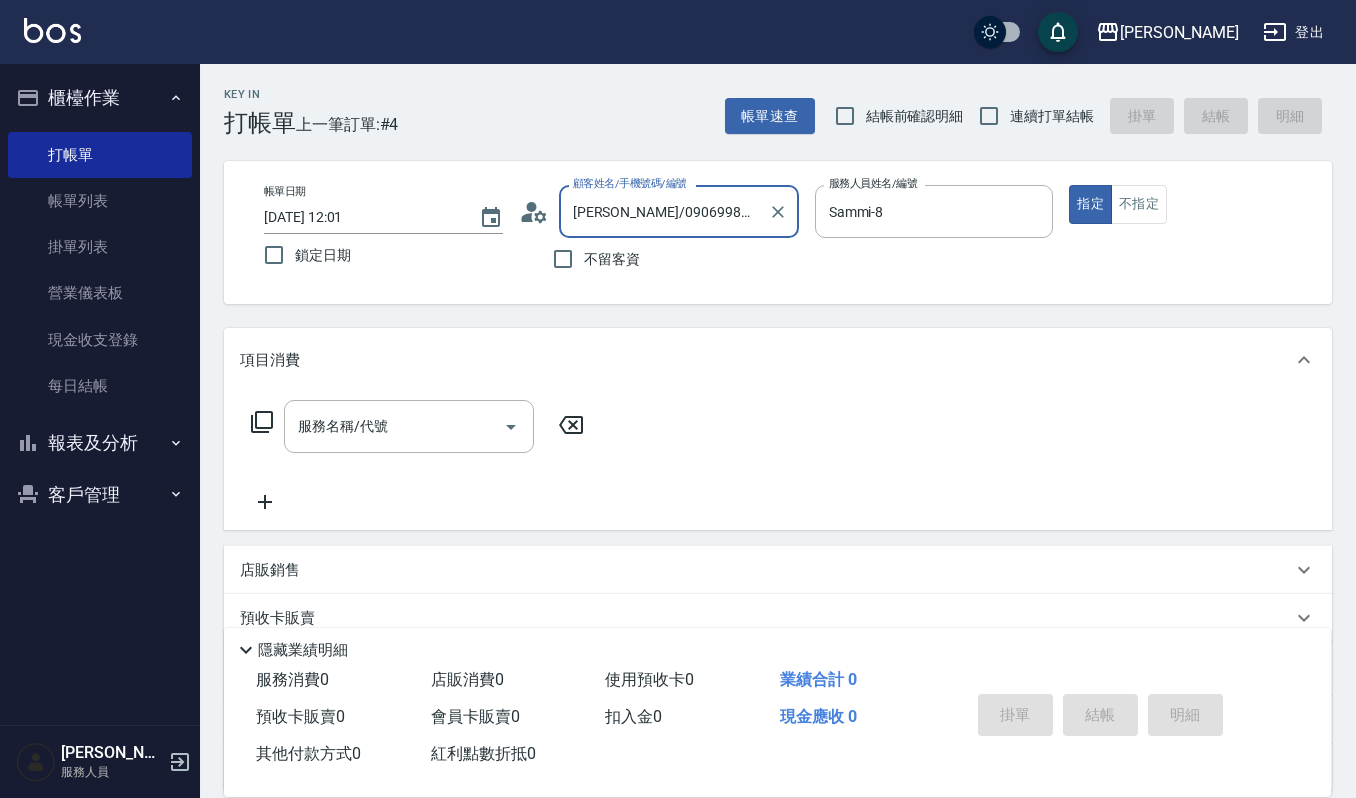 scroll, scrollTop: 0, scrollLeft: 0, axis: both 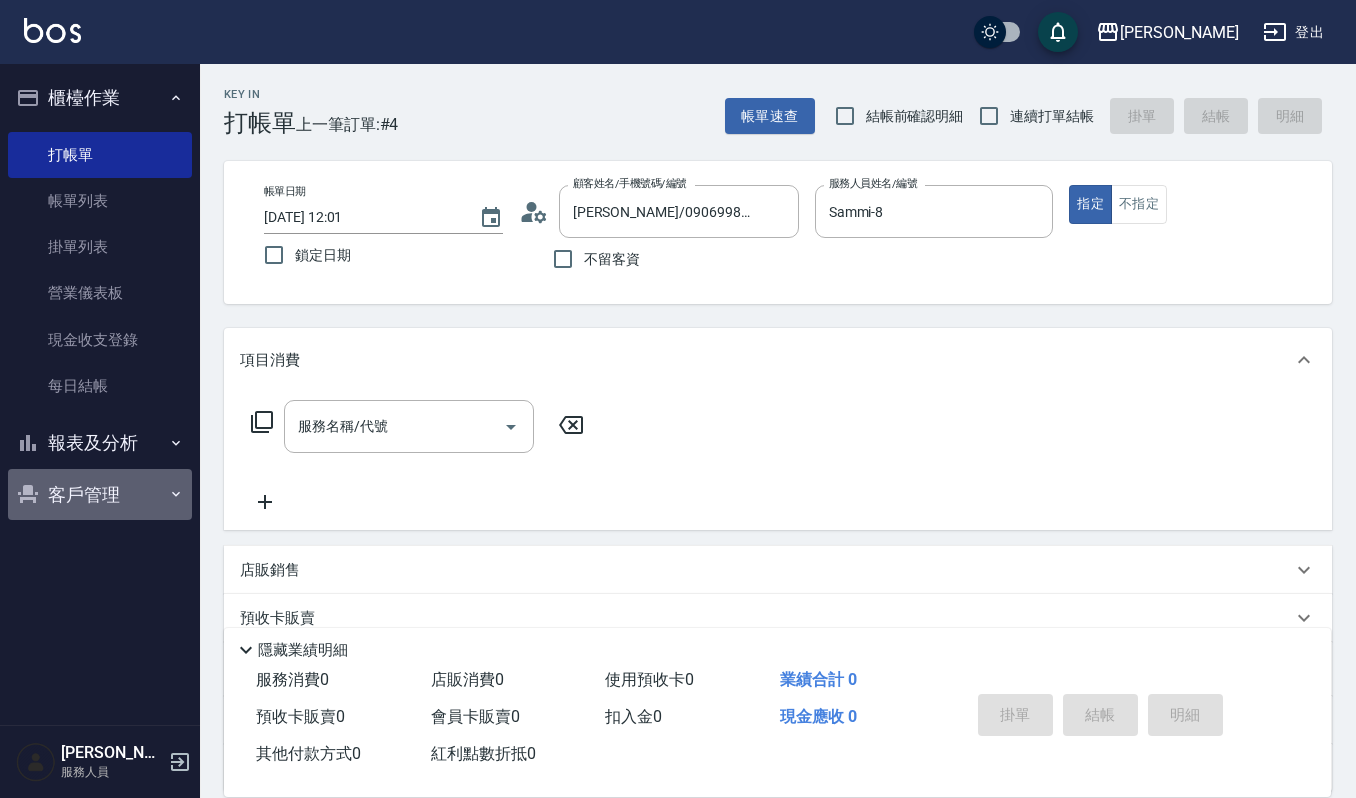 click on "客戶管理" at bounding box center [100, 495] 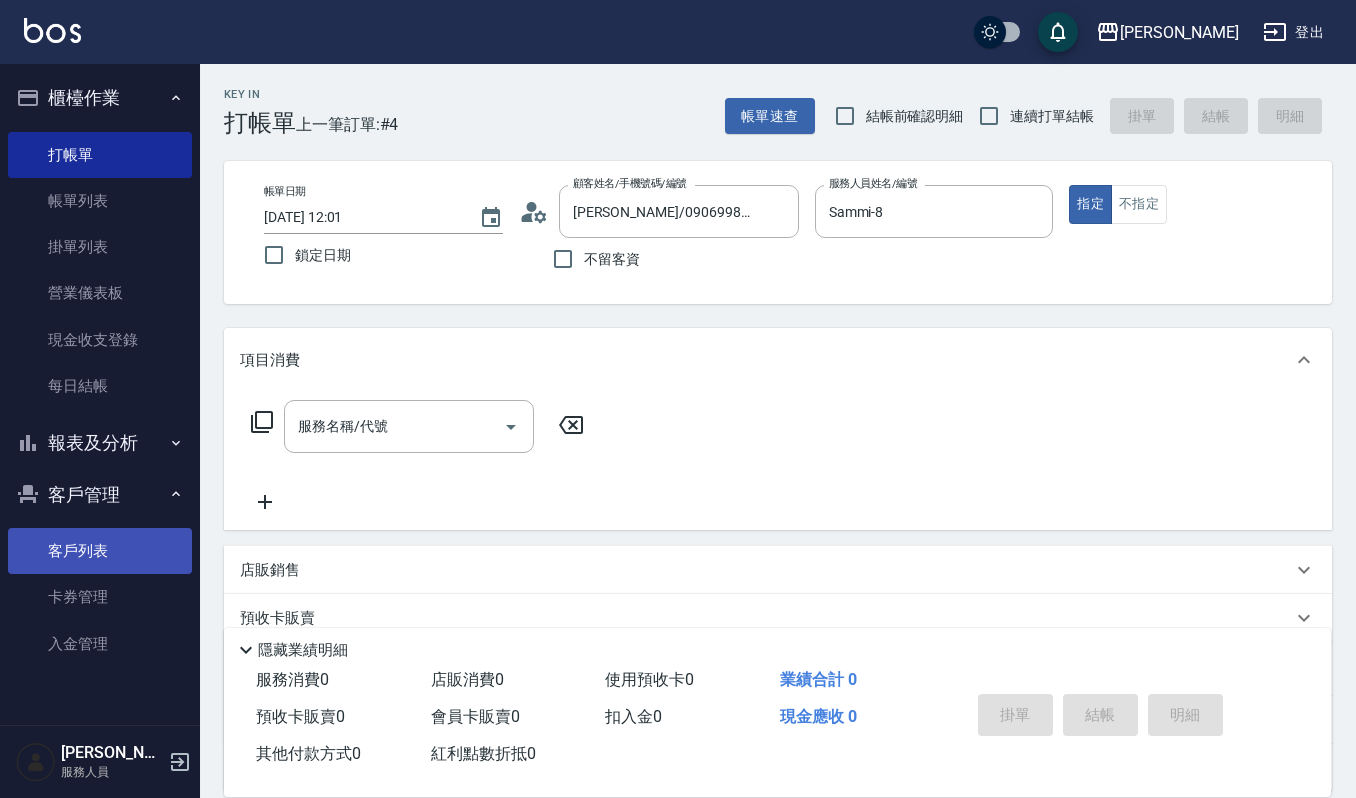 click on "客戶列表" at bounding box center [100, 551] 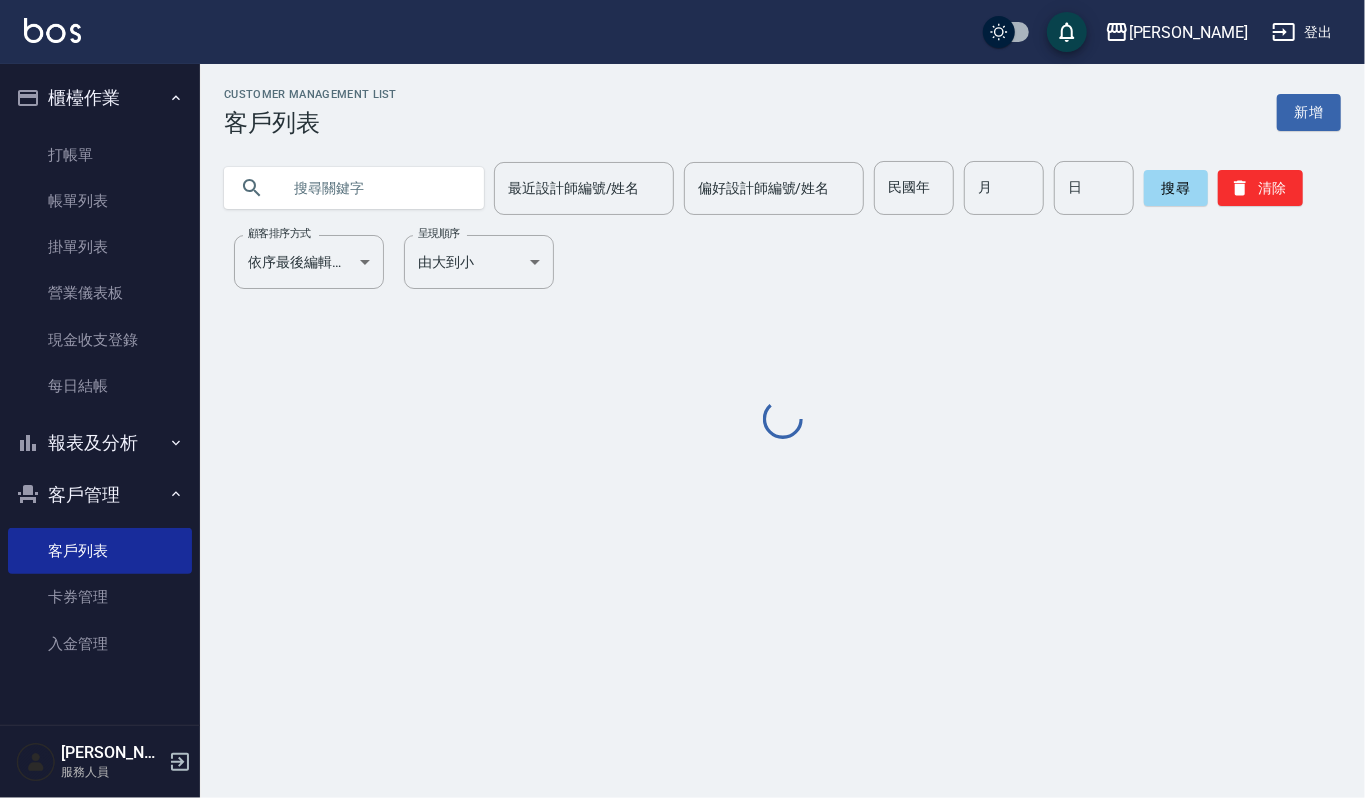 click at bounding box center (374, 188) 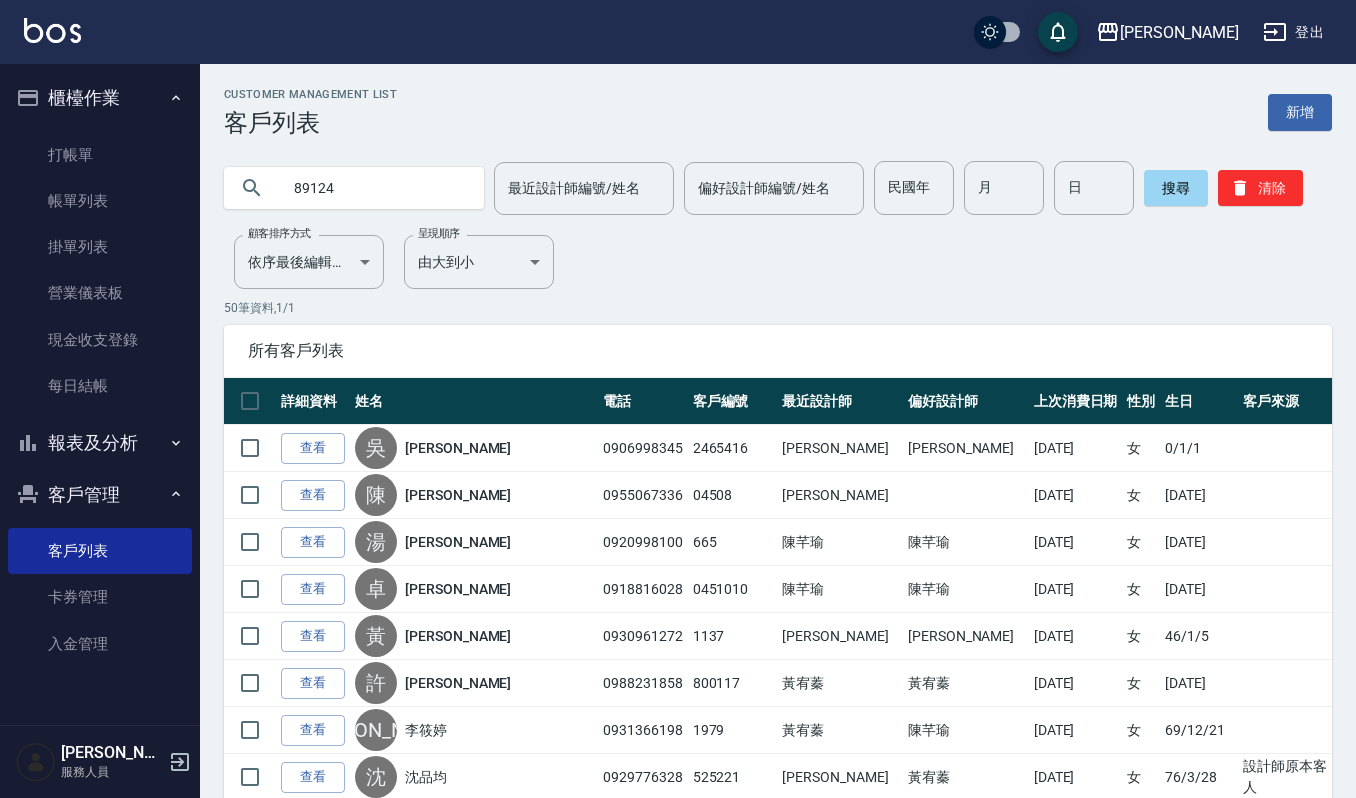 type on "89124" 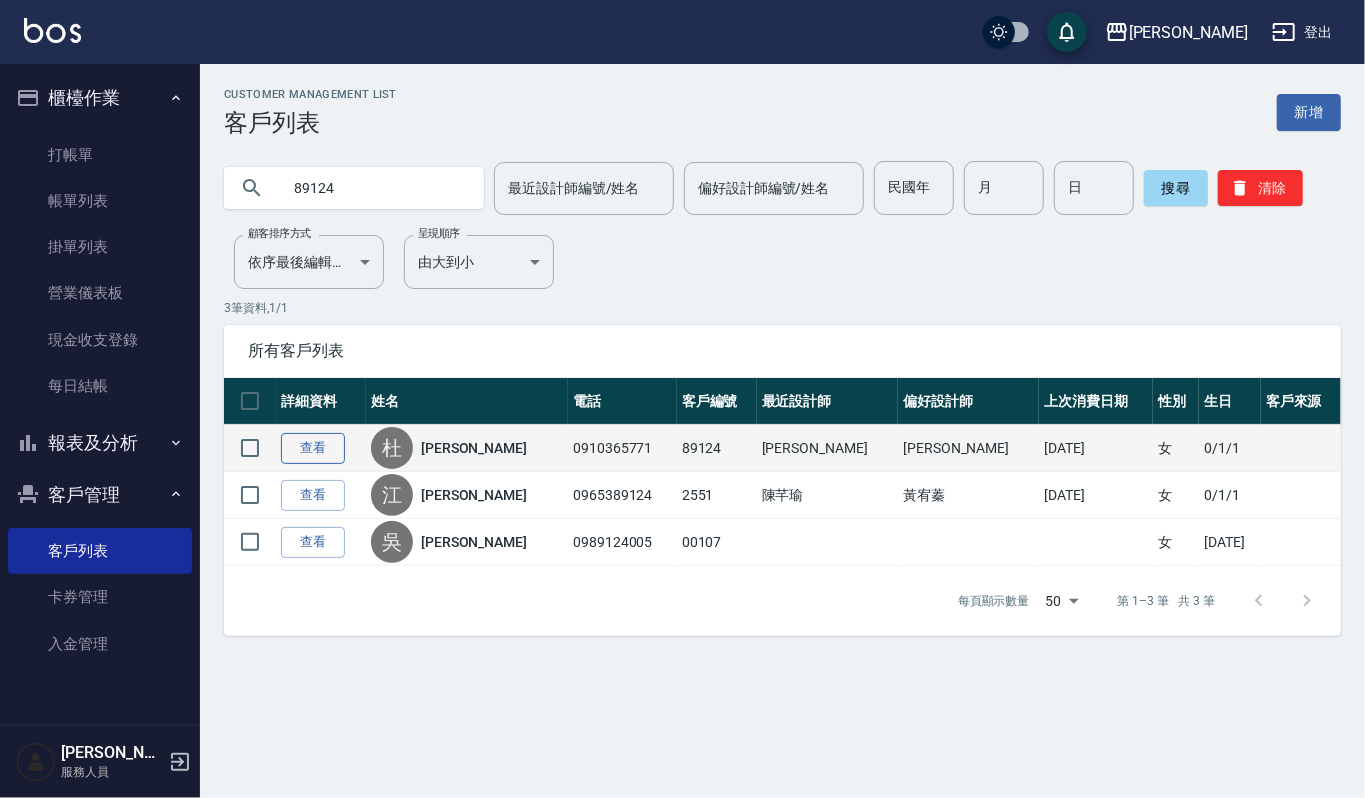 click on "查看" at bounding box center (313, 448) 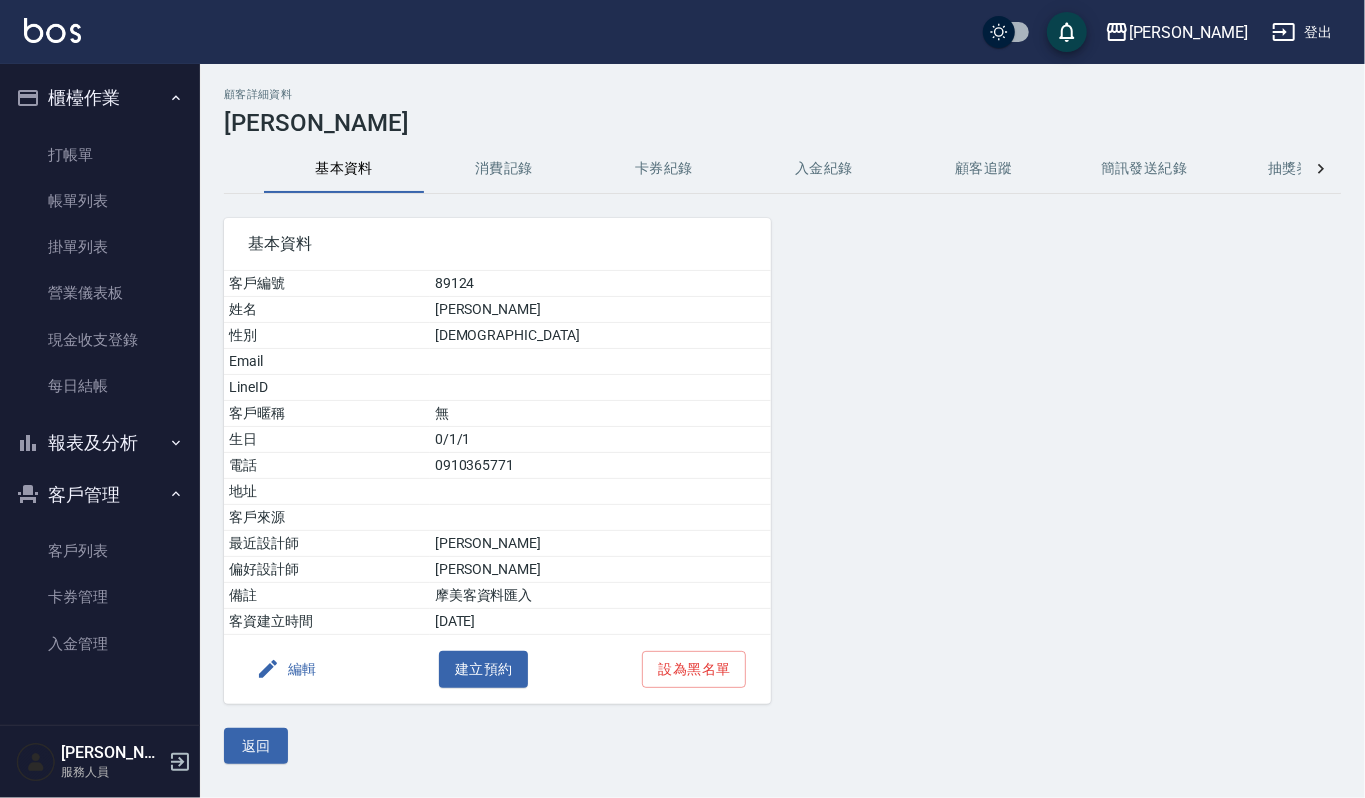click on "消費記錄" at bounding box center (504, 169) 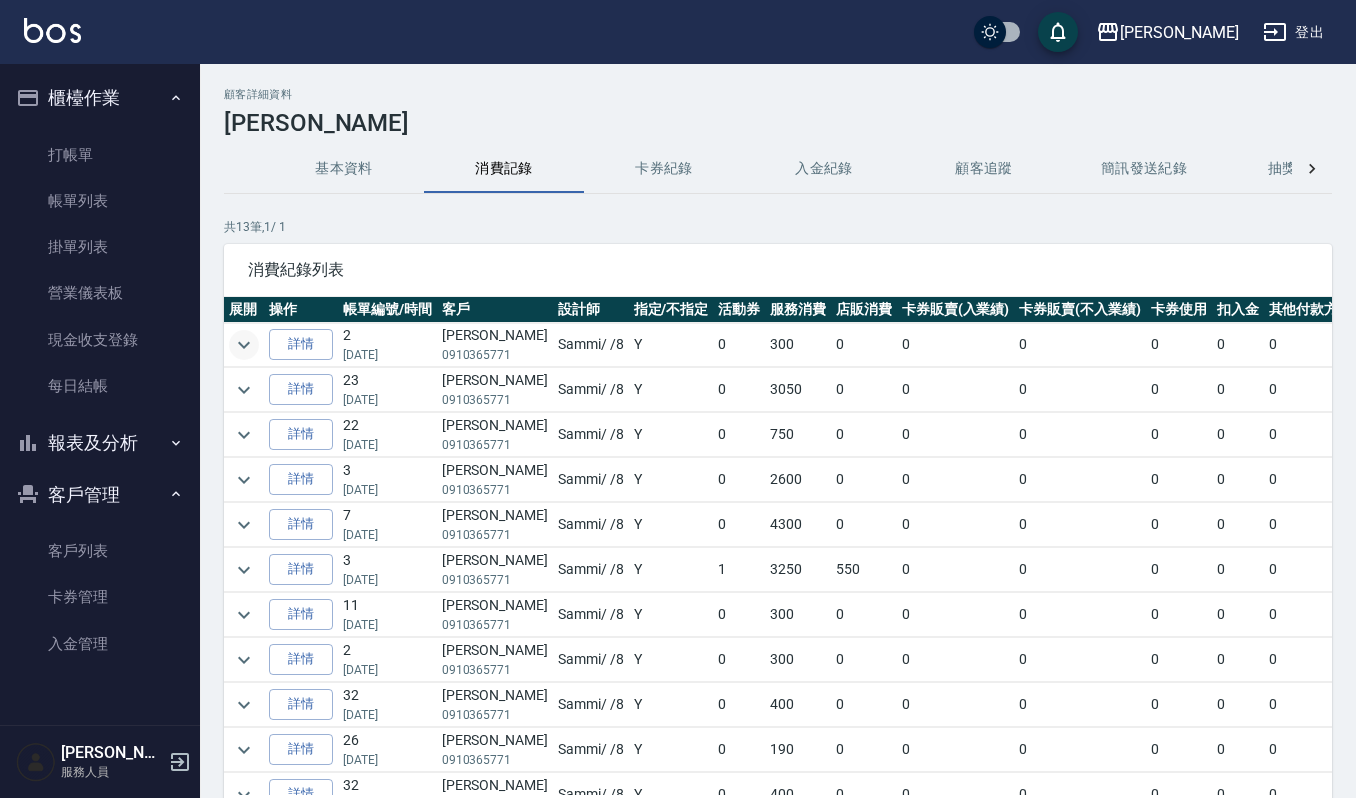 click 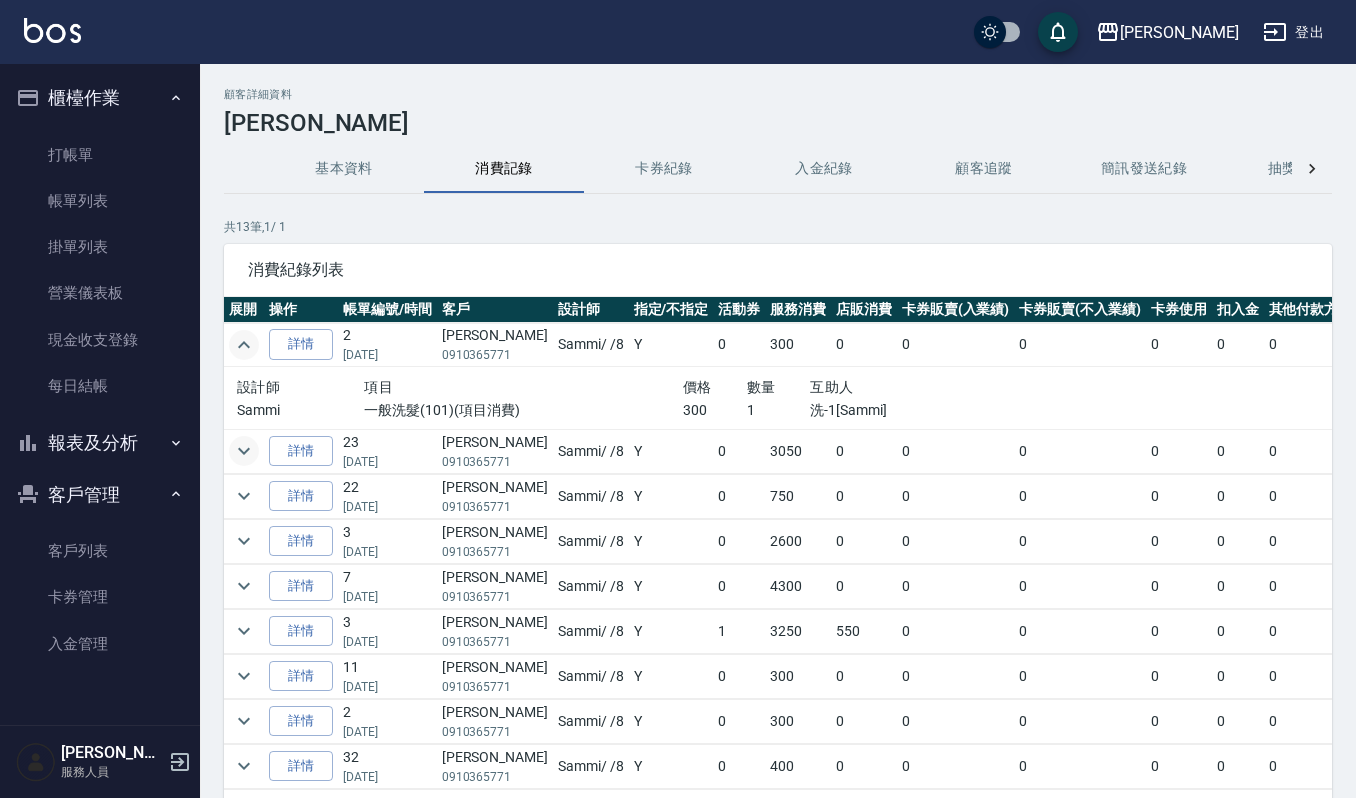click 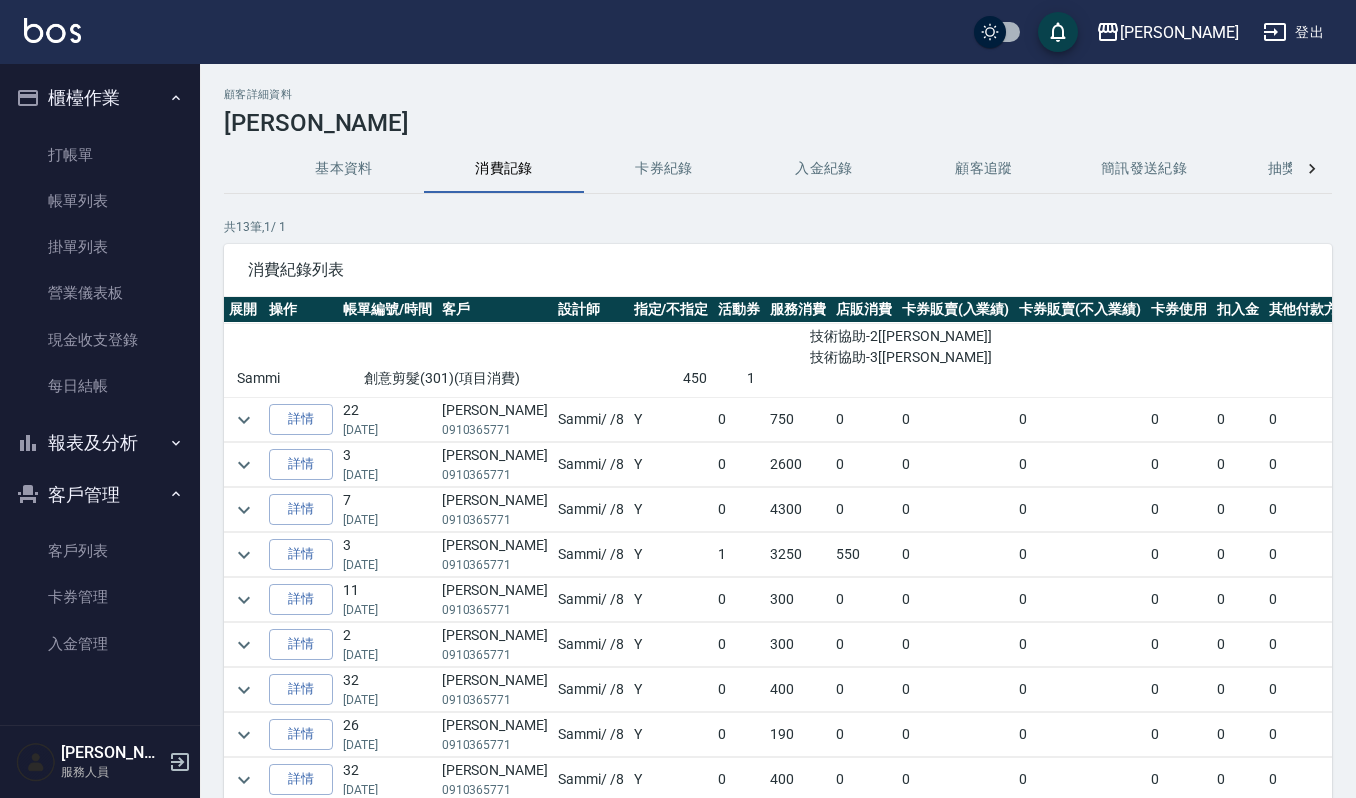 scroll, scrollTop: 266, scrollLeft: 0, axis: vertical 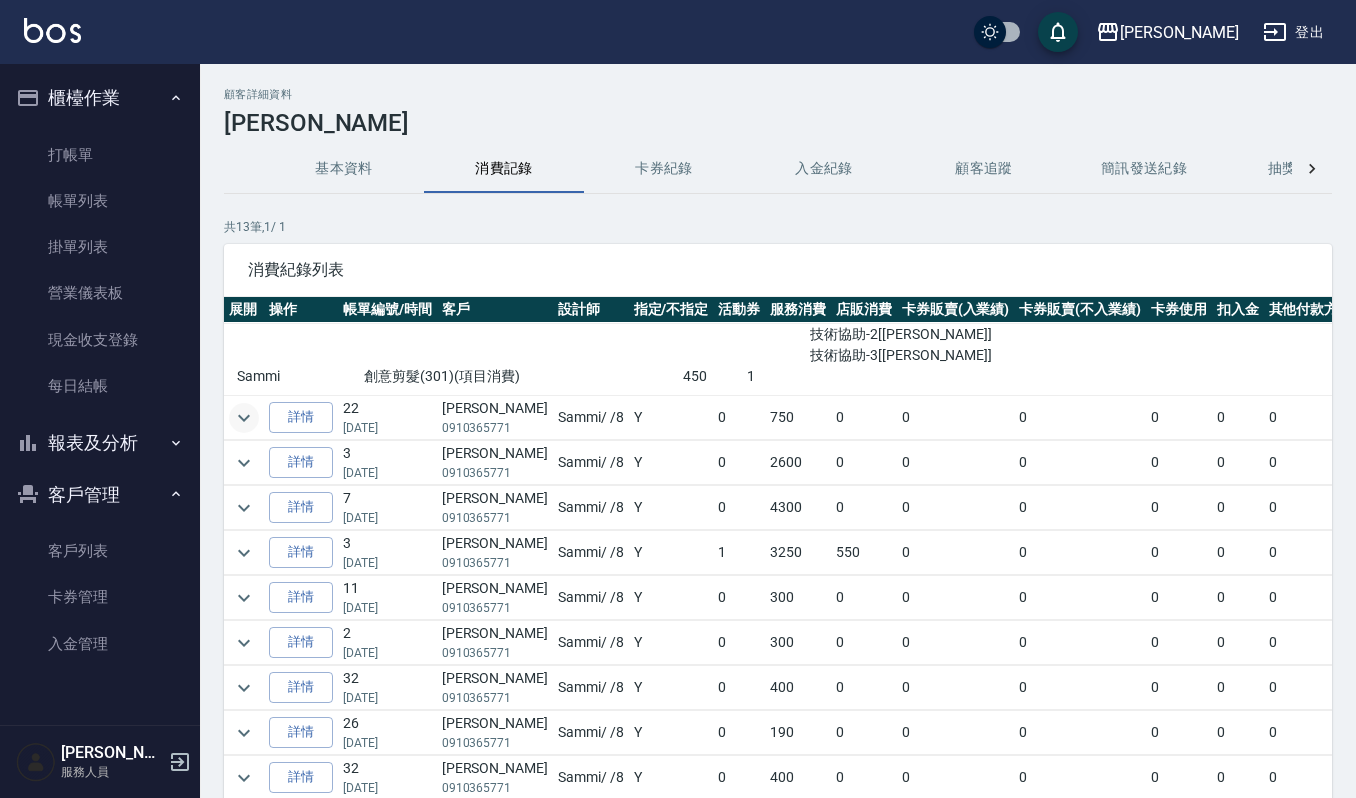 click 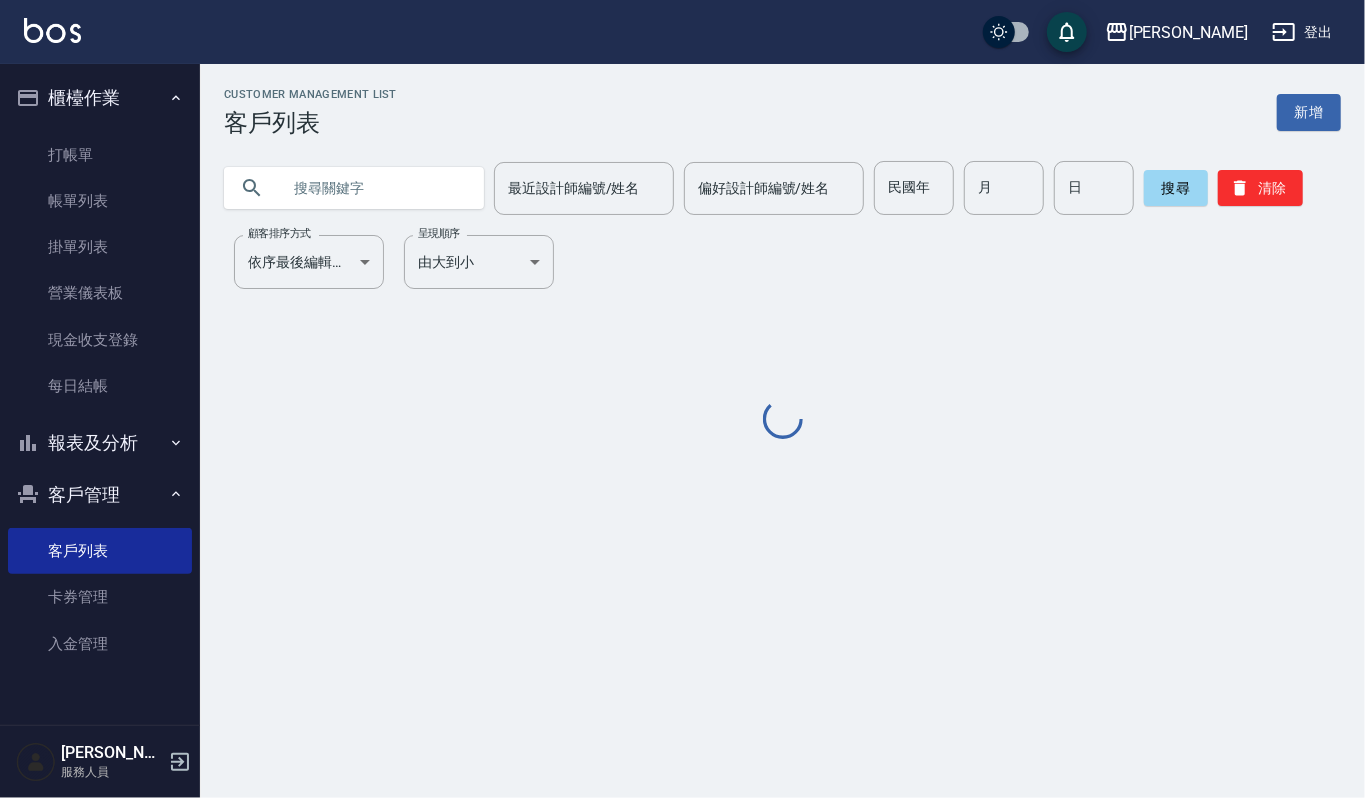 click at bounding box center [374, 188] 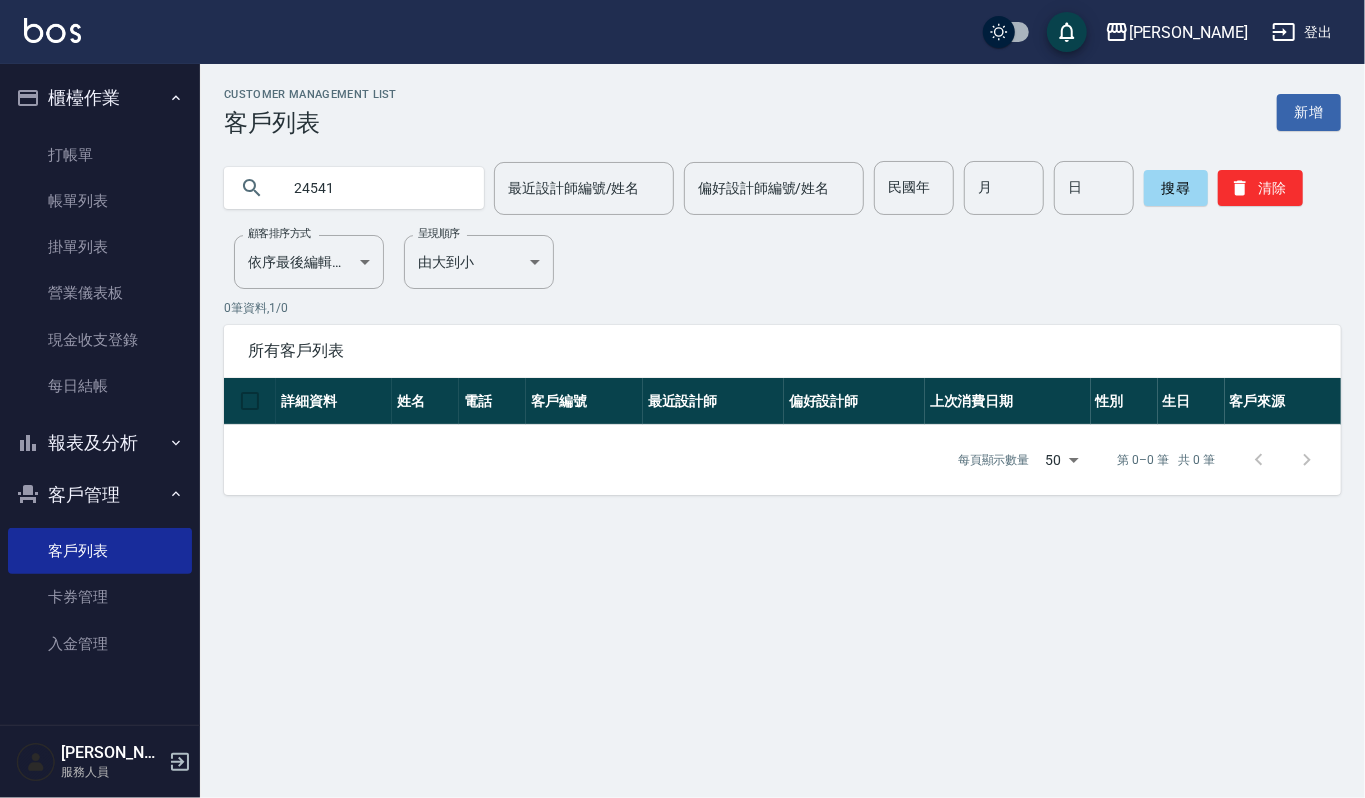 click on "24541" at bounding box center (374, 188) 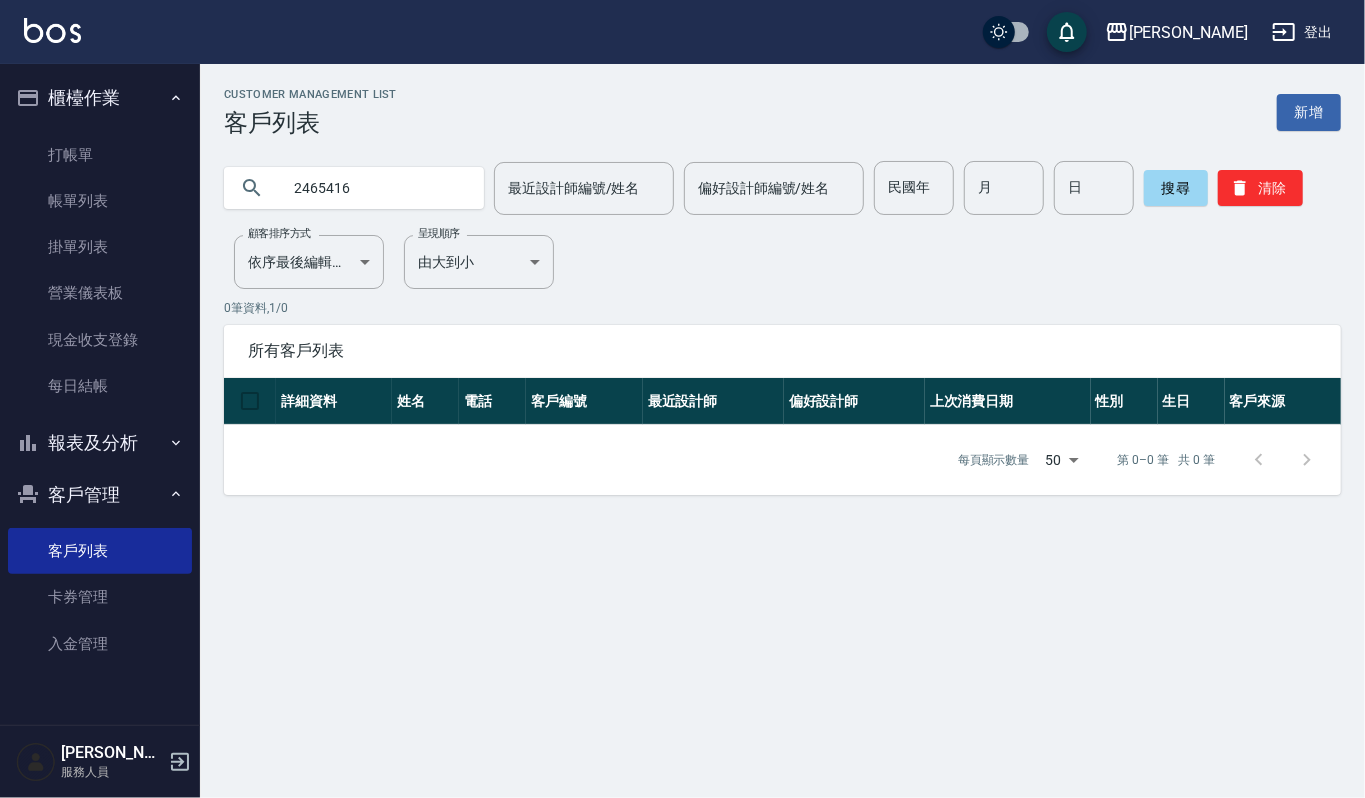 type on "2465416" 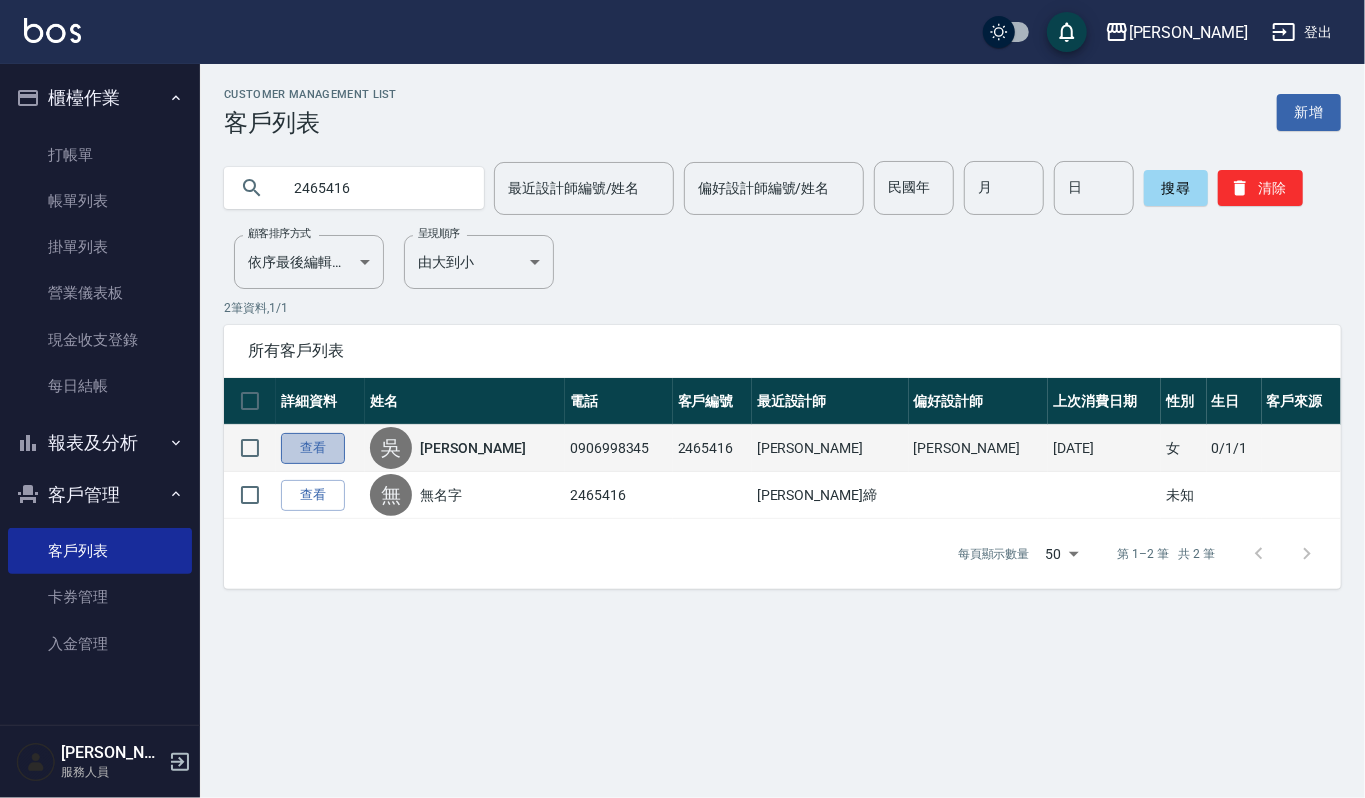 click on "查看" at bounding box center [313, 448] 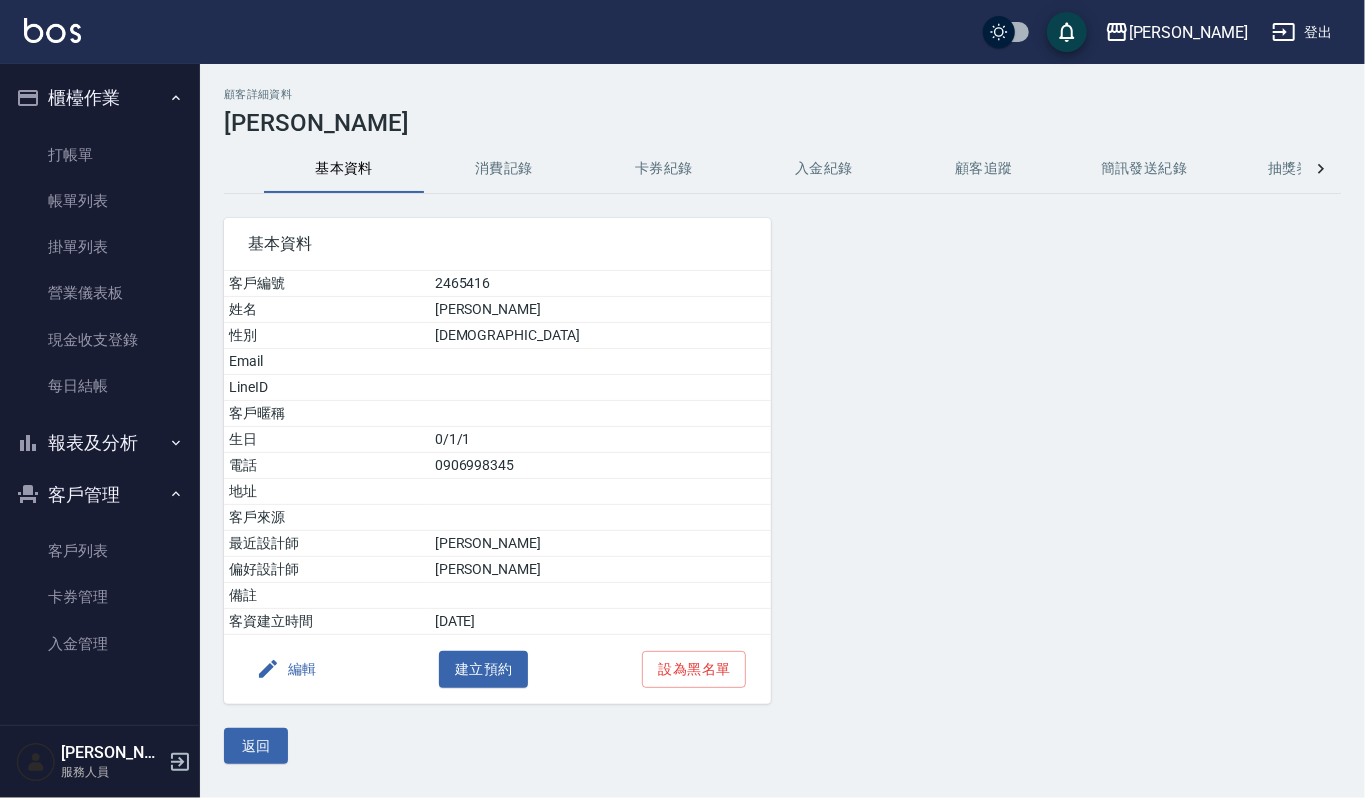 click on "消費記錄" at bounding box center (504, 169) 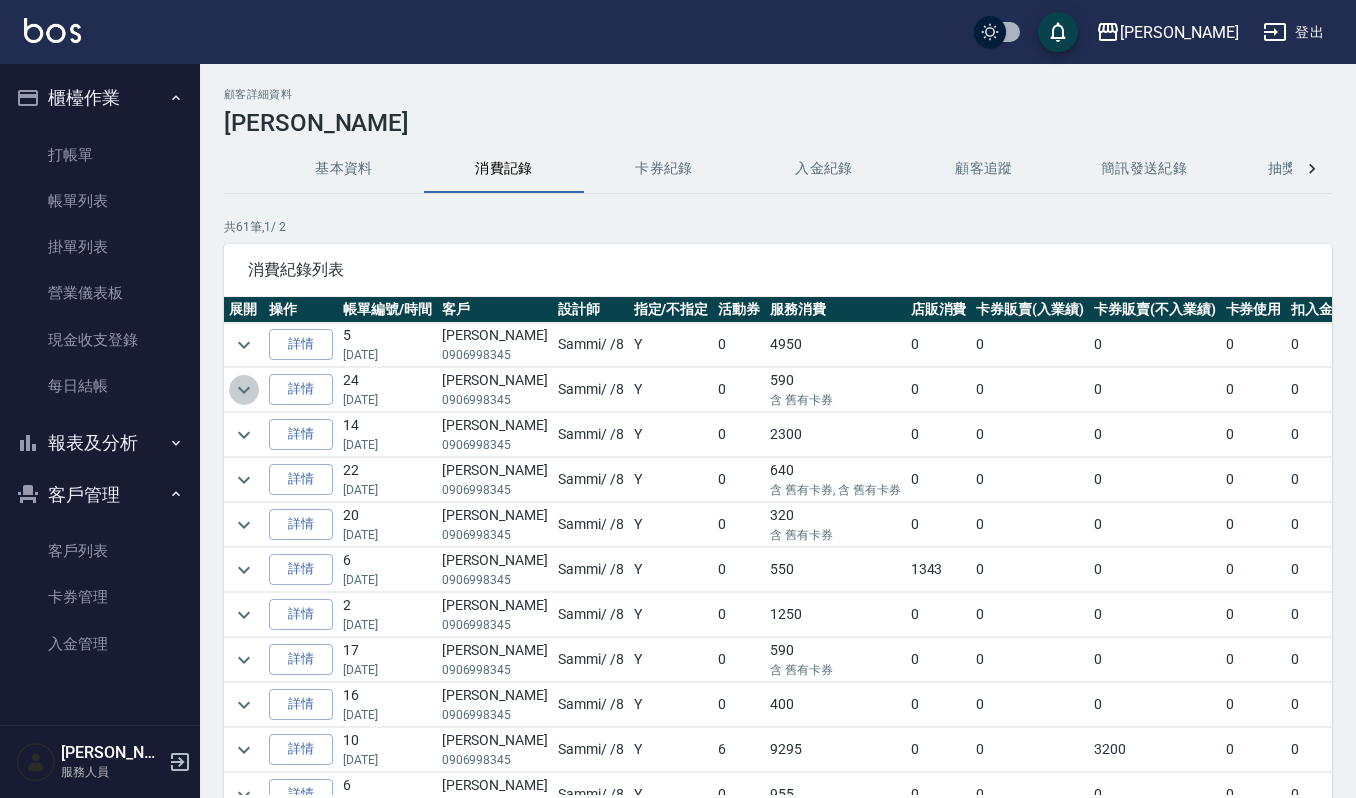 click 